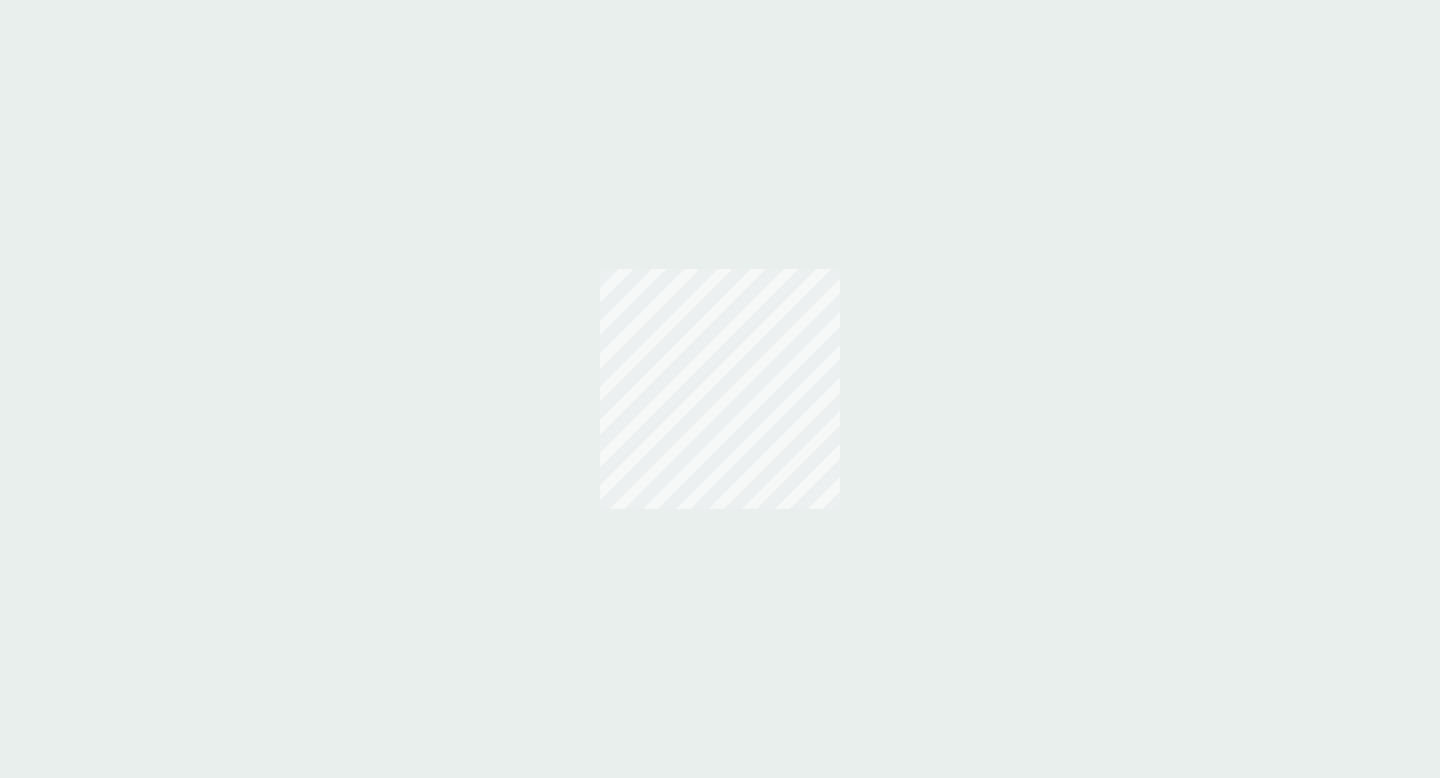 scroll, scrollTop: 0, scrollLeft: 0, axis: both 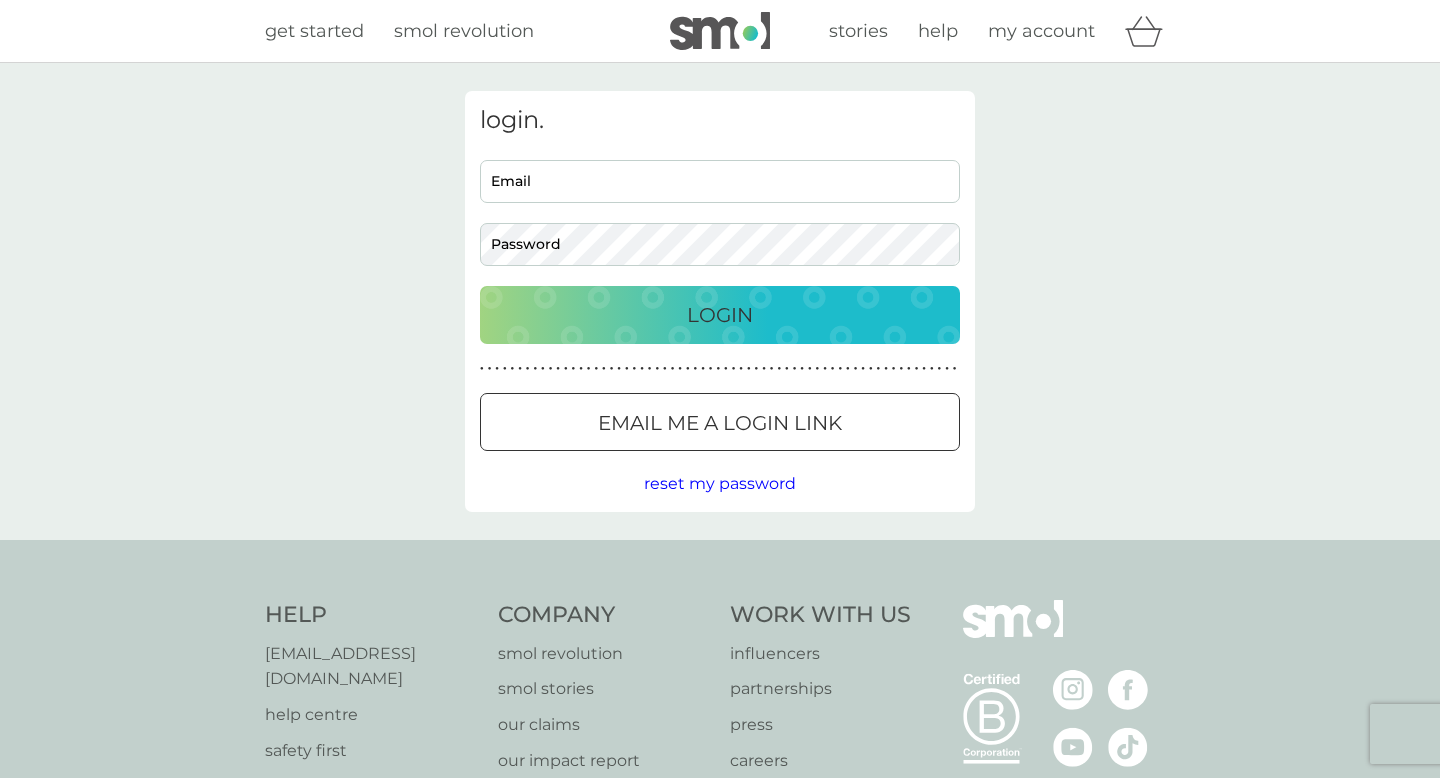 click on "Email" at bounding box center (720, 181) 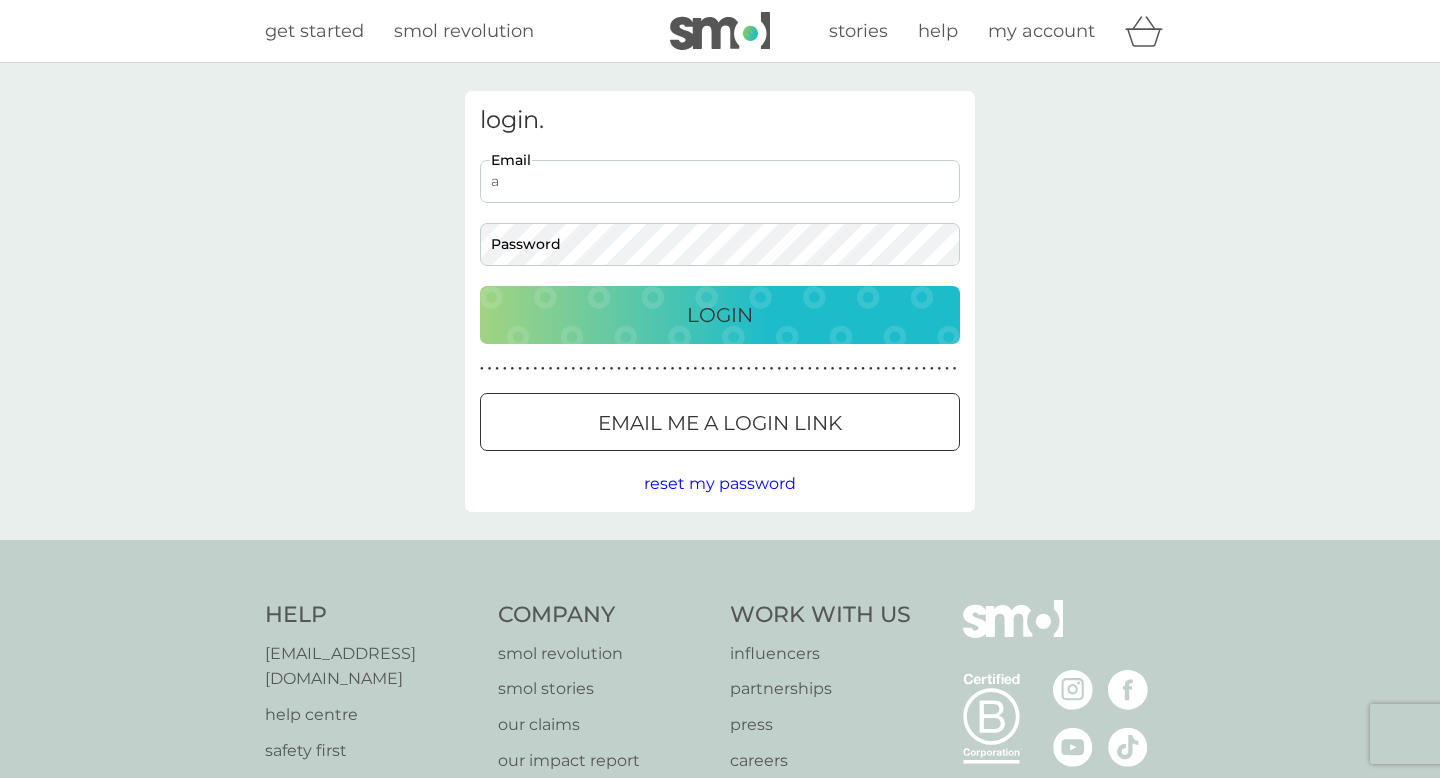 scroll, scrollTop: 0, scrollLeft: 0, axis: both 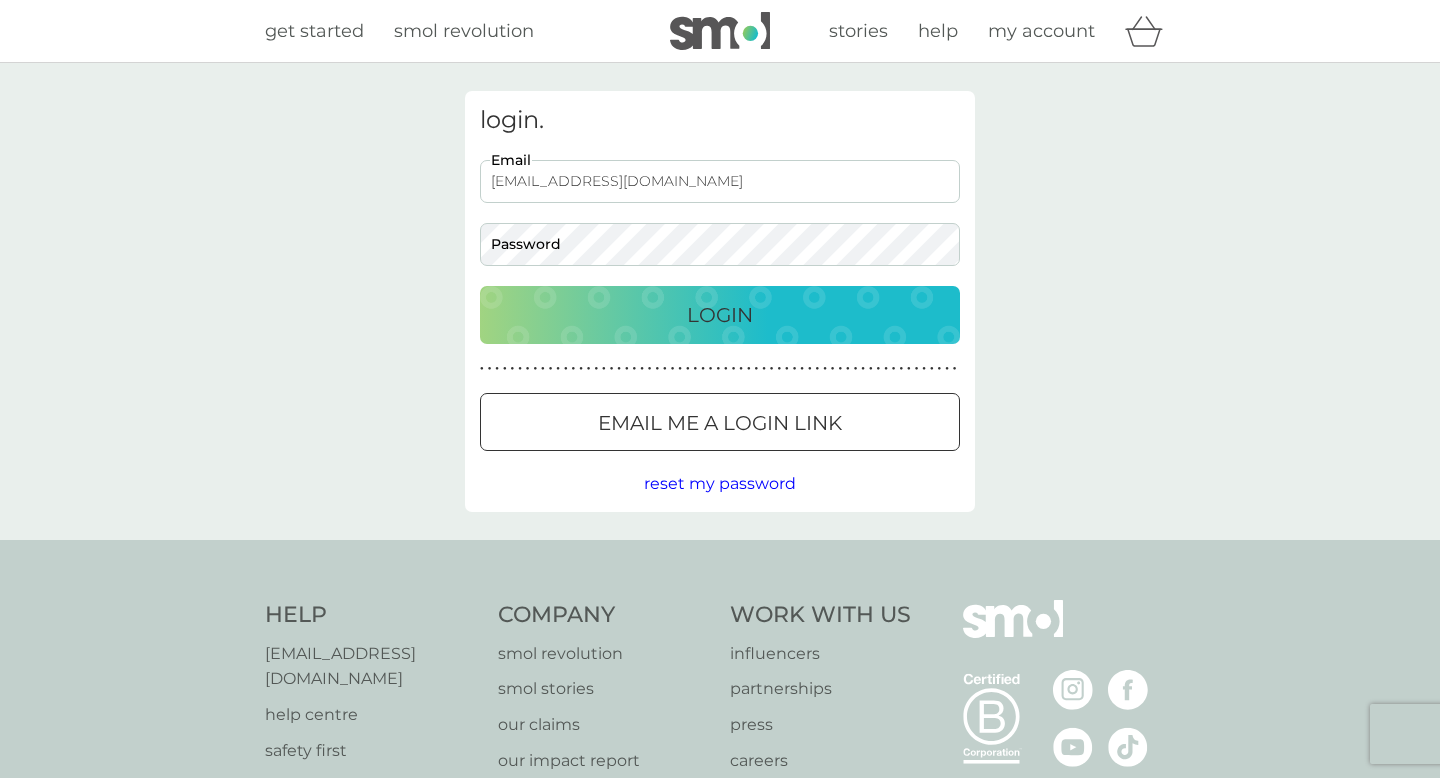type on "andreaphill@btinternet.com" 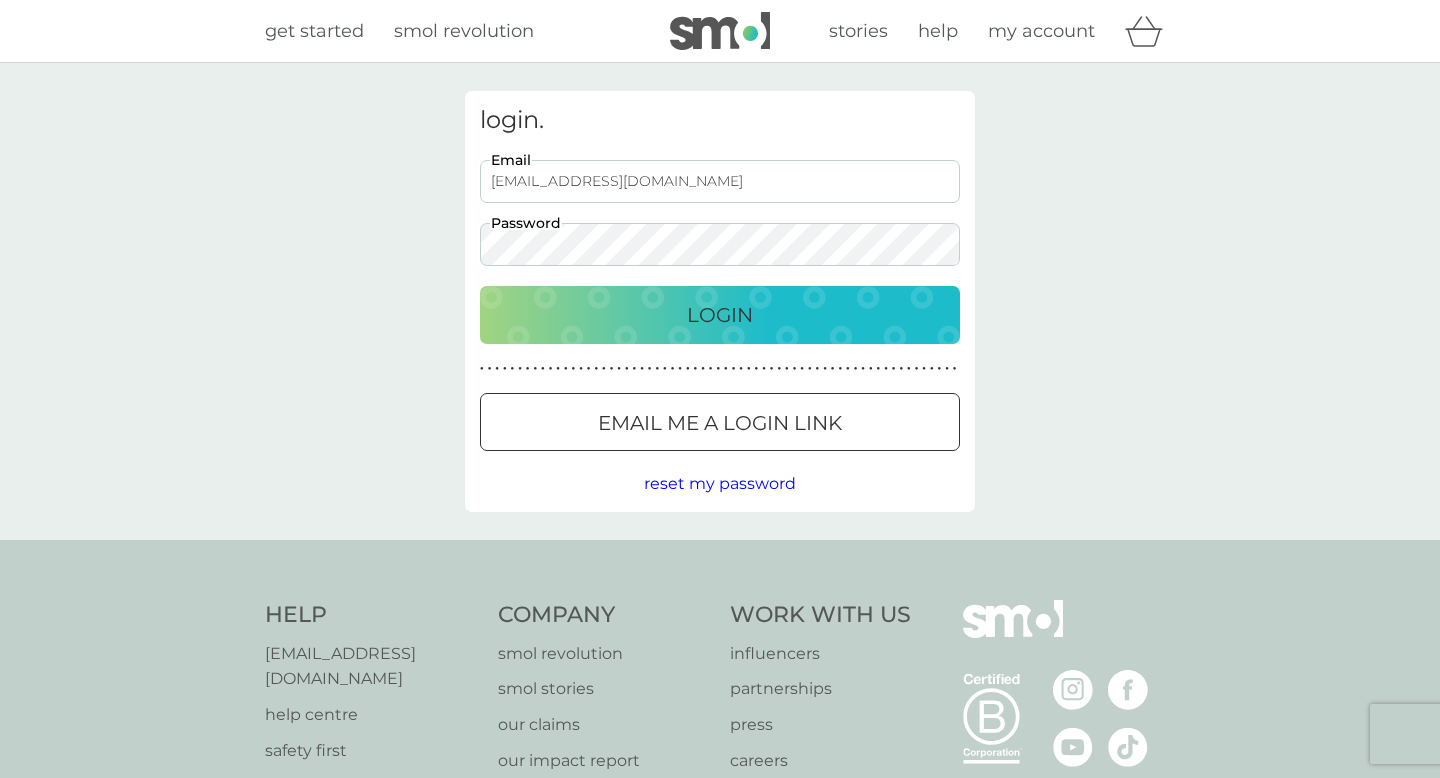 click on "Login" at bounding box center [720, 315] 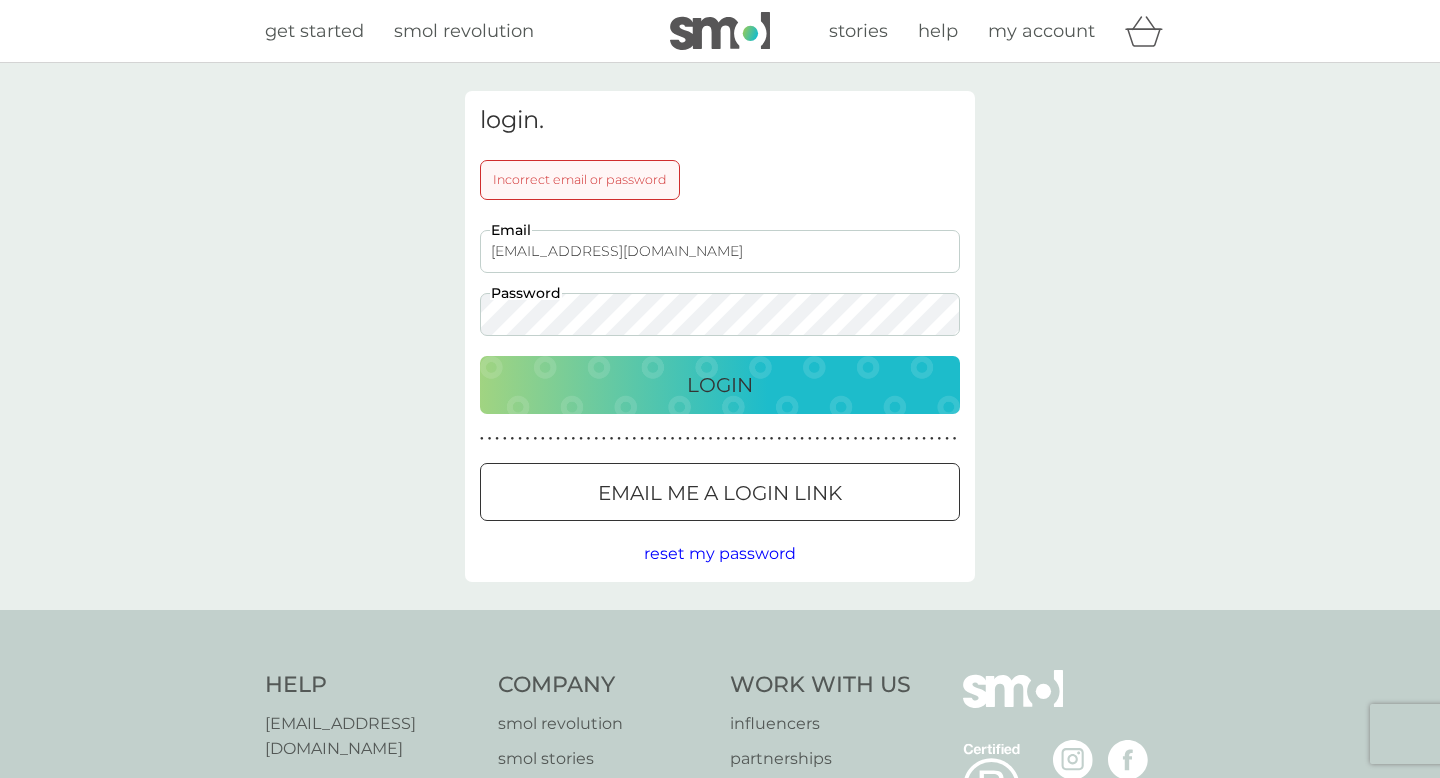 click on "Login" at bounding box center [720, 385] 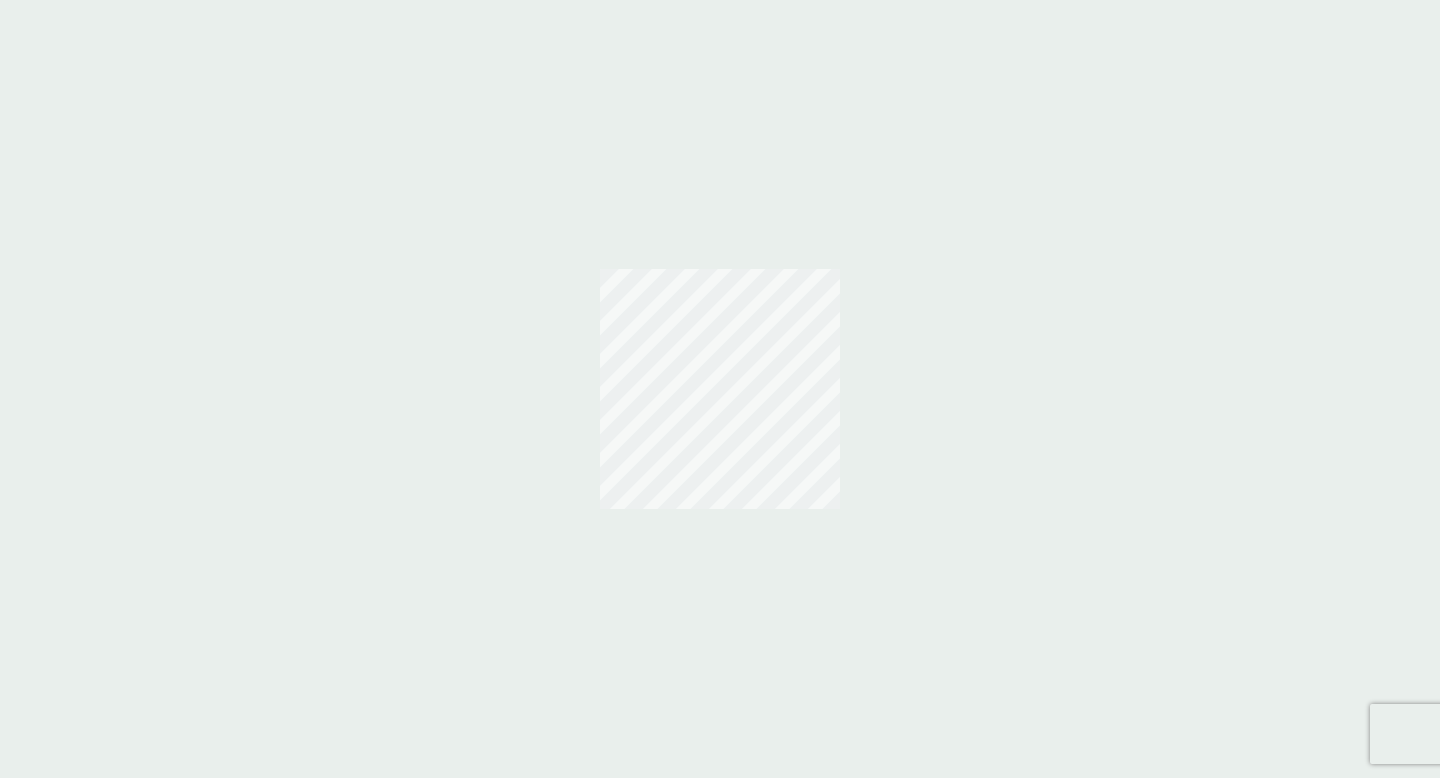 scroll, scrollTop: 0, scrollLeft: 0, axis: both 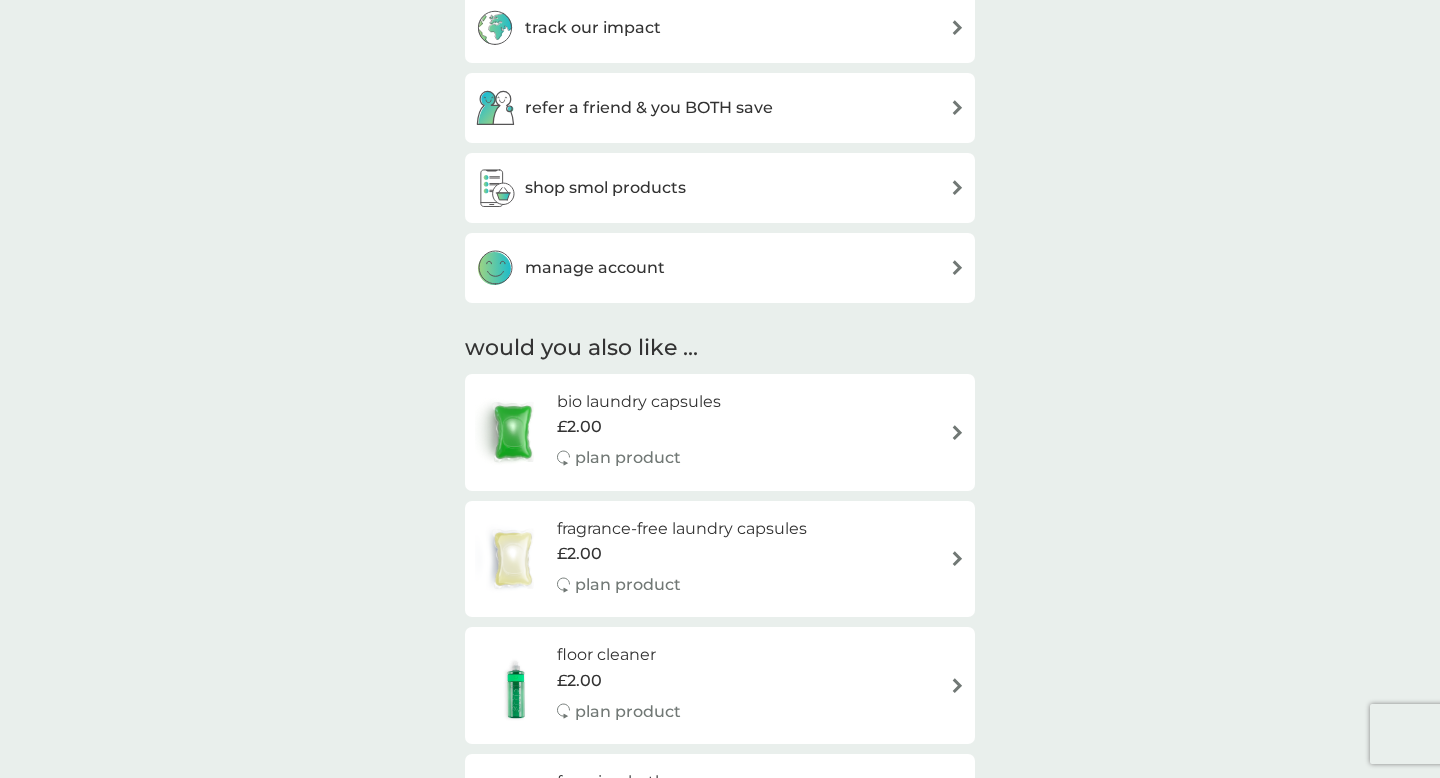 click at bounding box center [957, 187] 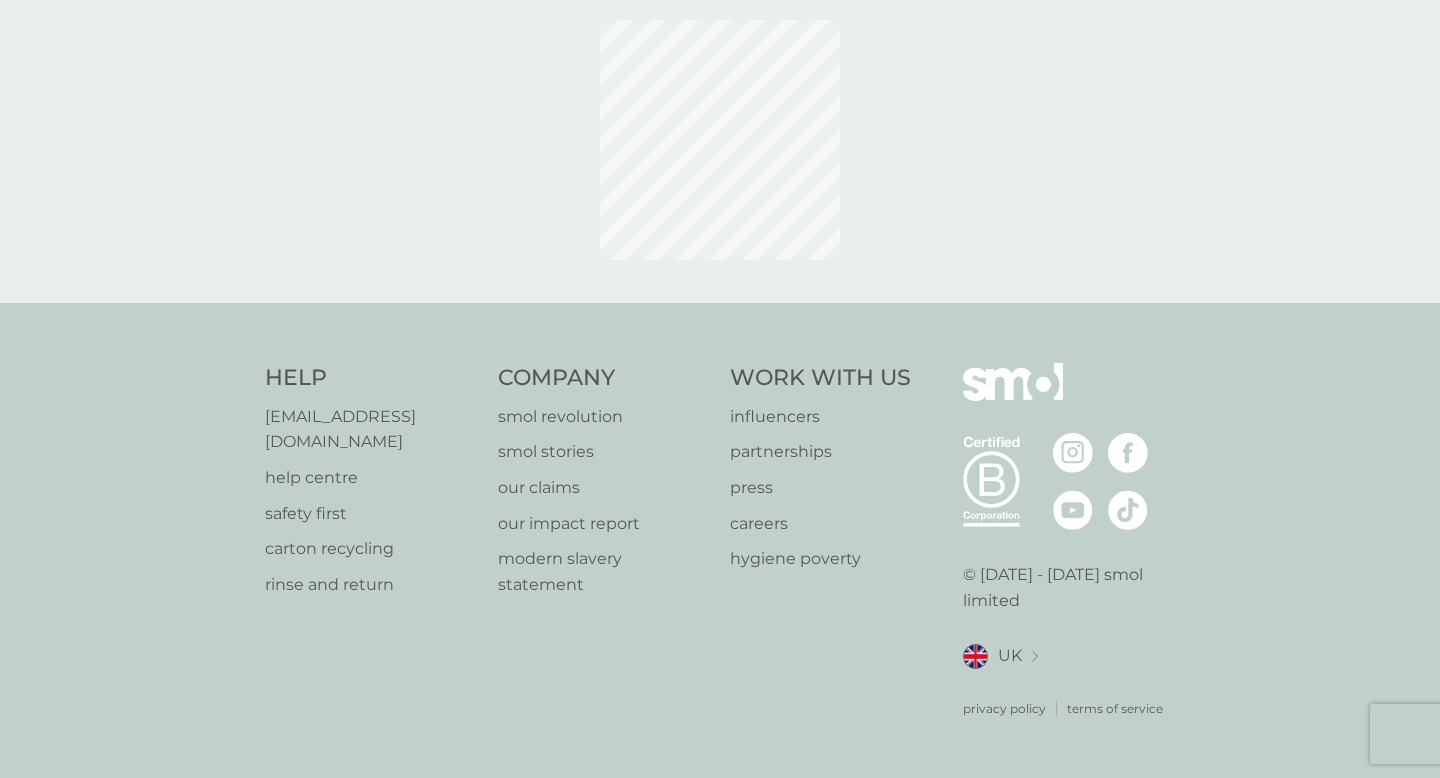 scroll, scrollTop: 0, scrollLeft: 0, axis: both 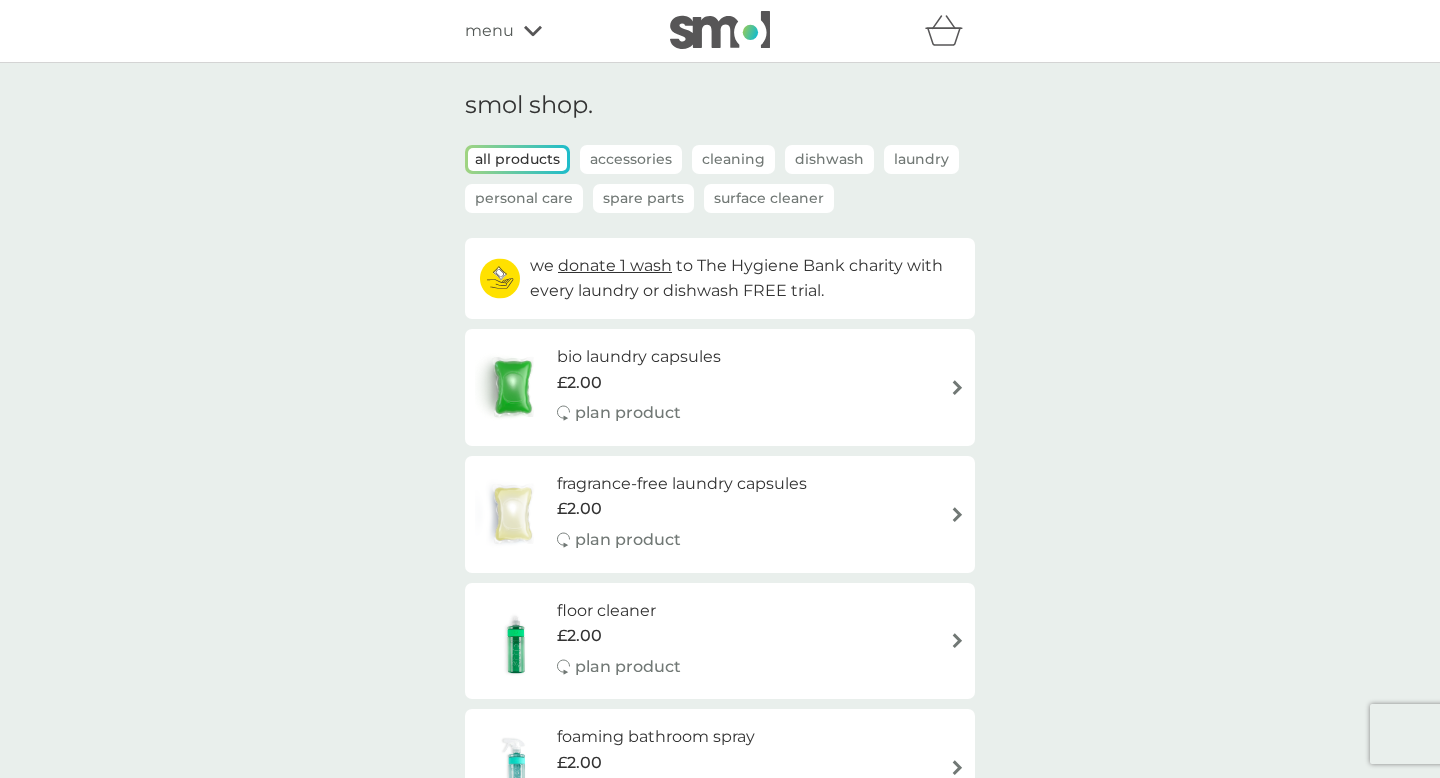 click on "Dishwash" at bounding box center [829, 159] 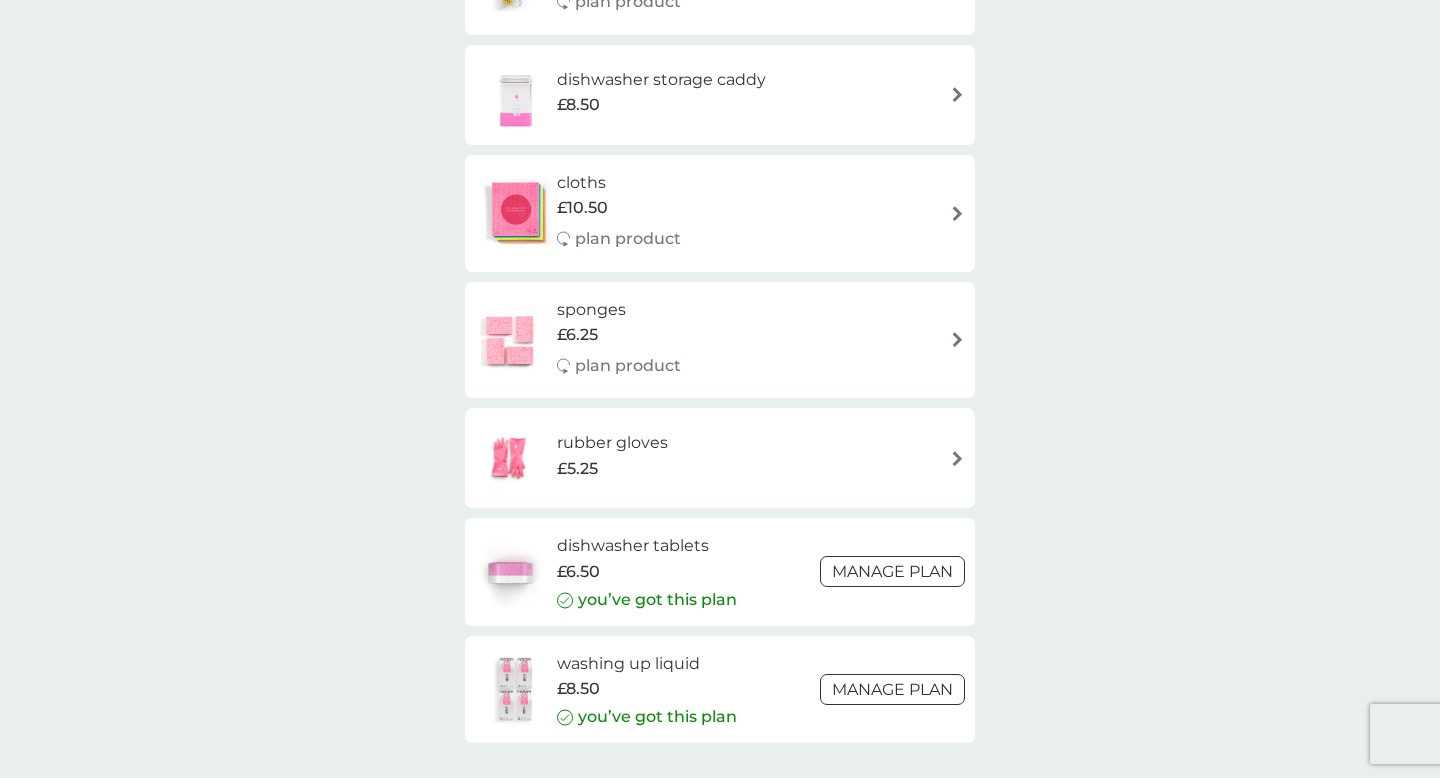 scroll, scrollTop: 427, scrollLeft: 0, axis: vertical 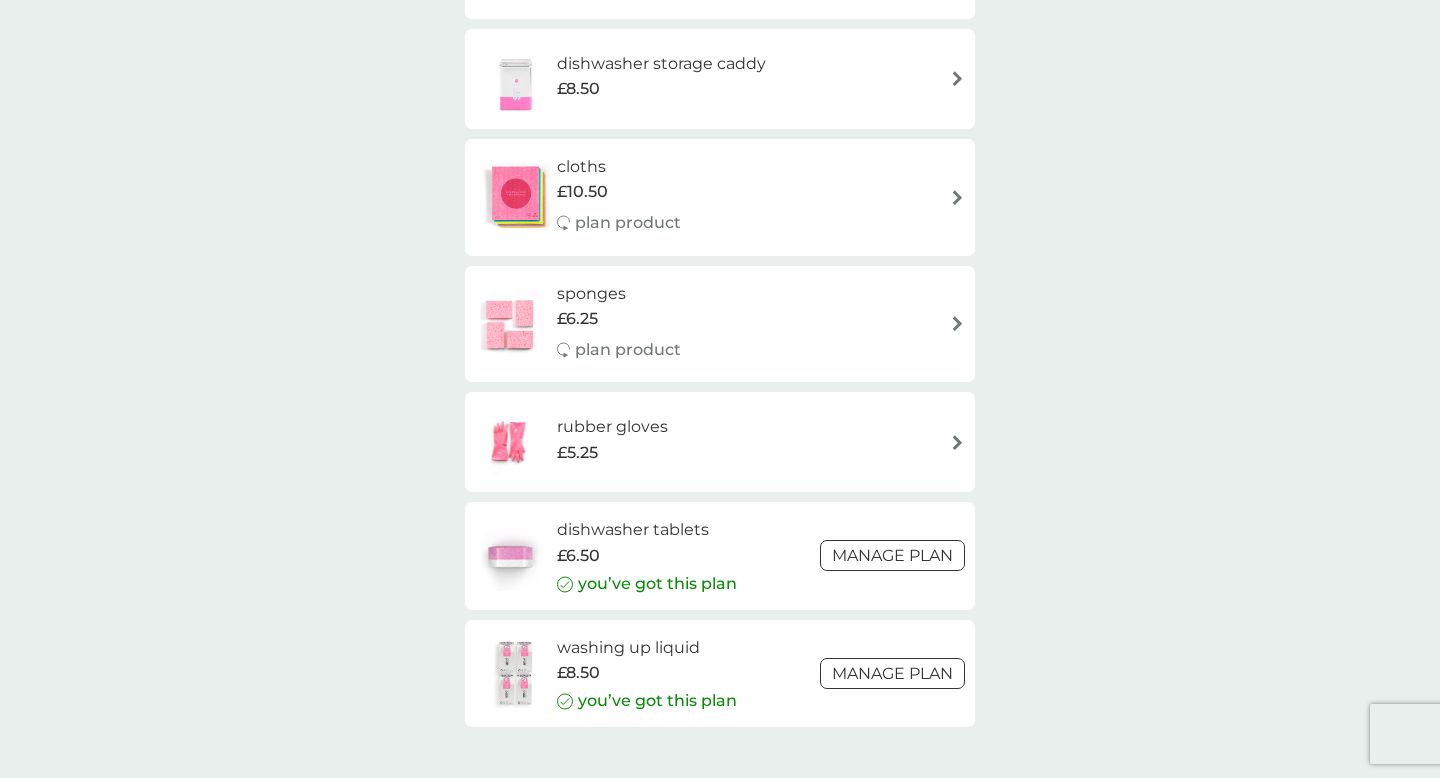click on "rubber gloves" at bounding box center [612, 427] 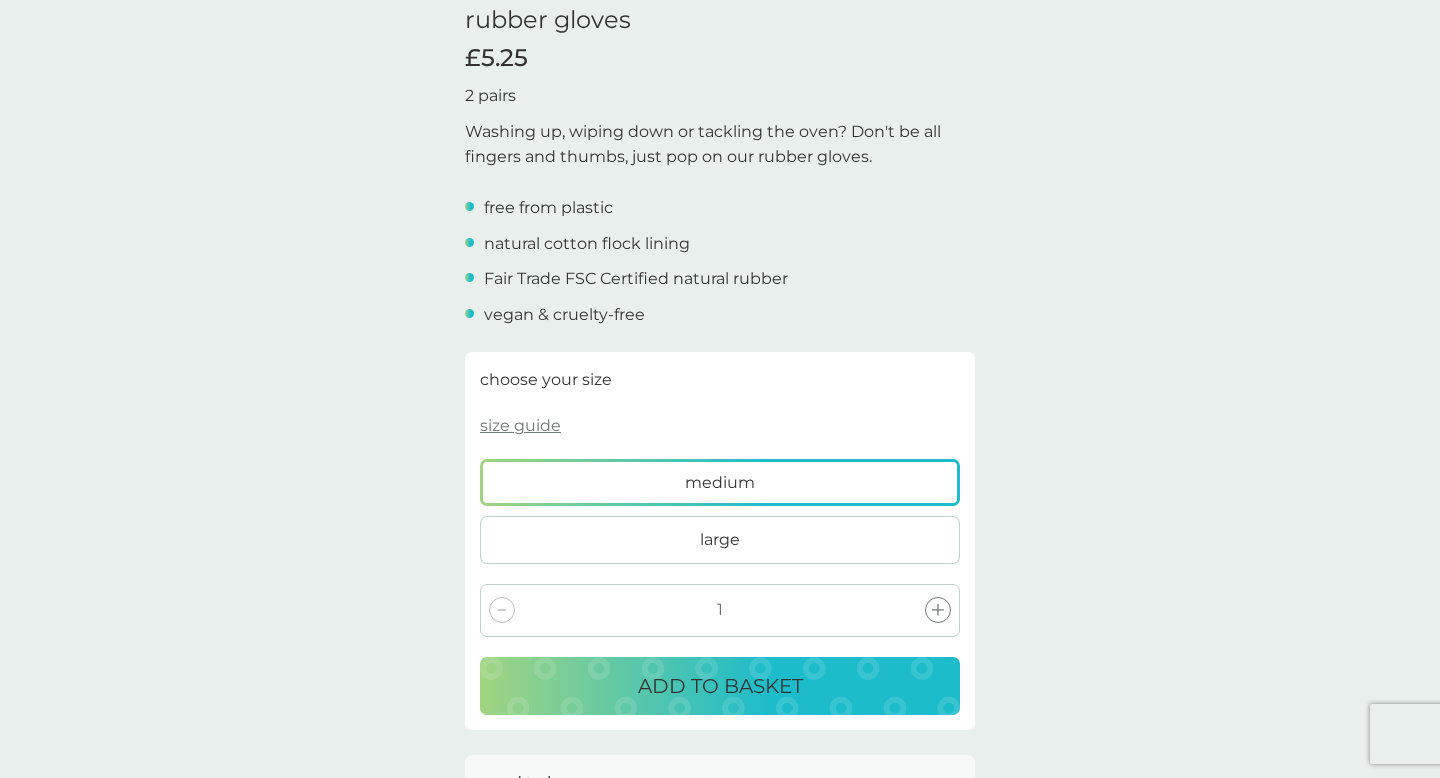 scroll, scrollTop: 532, scrollLeft: 0, axis: vertical 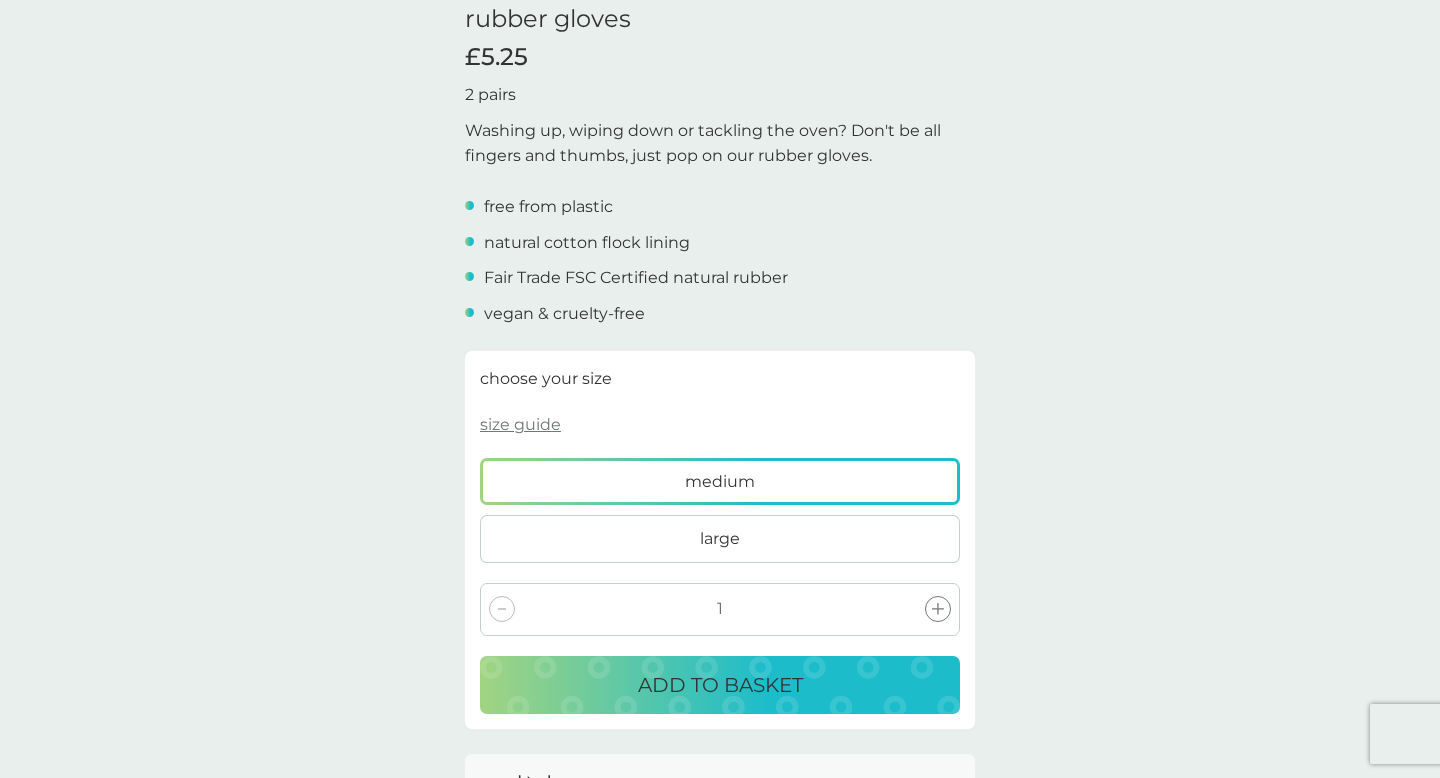 click on "size guide" at bounding box center [520, 425] 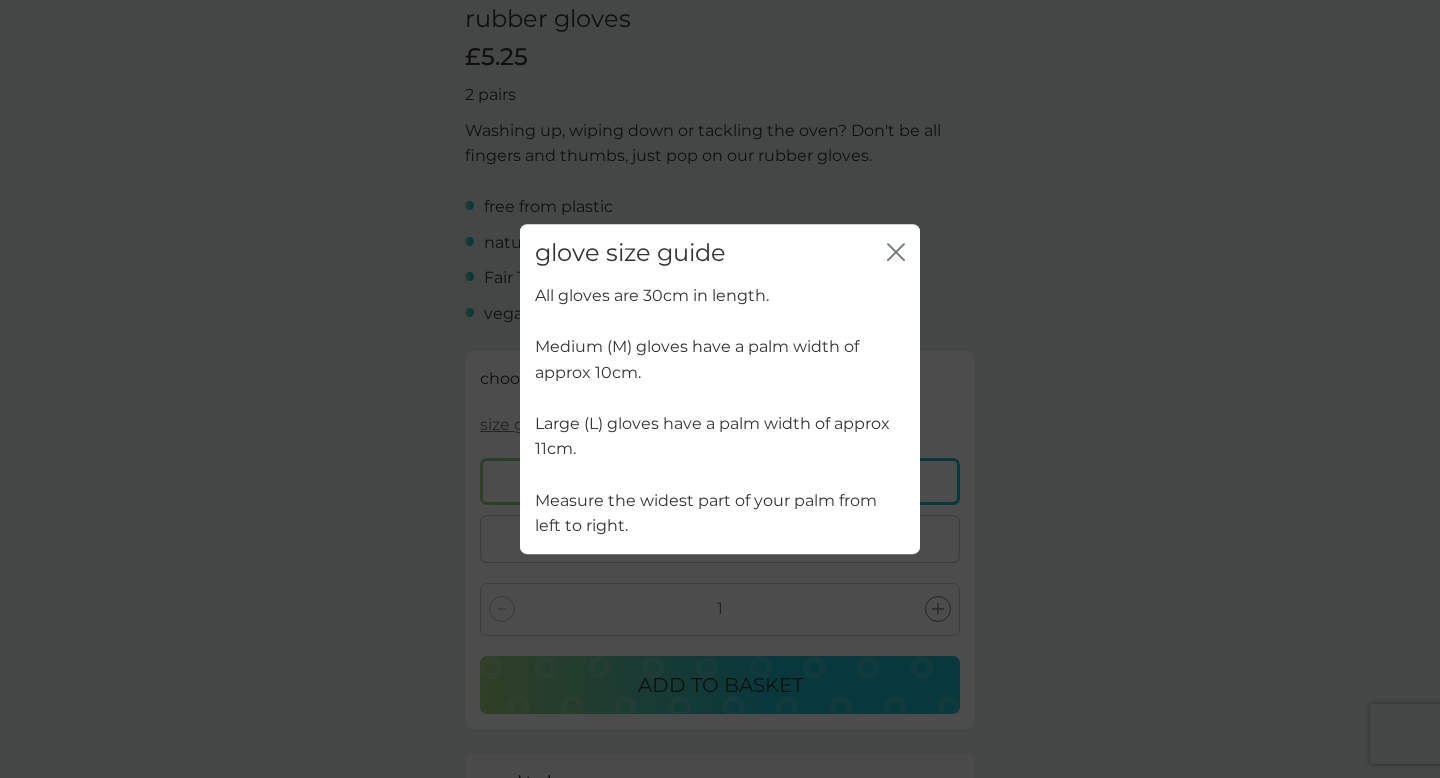 click on "close" 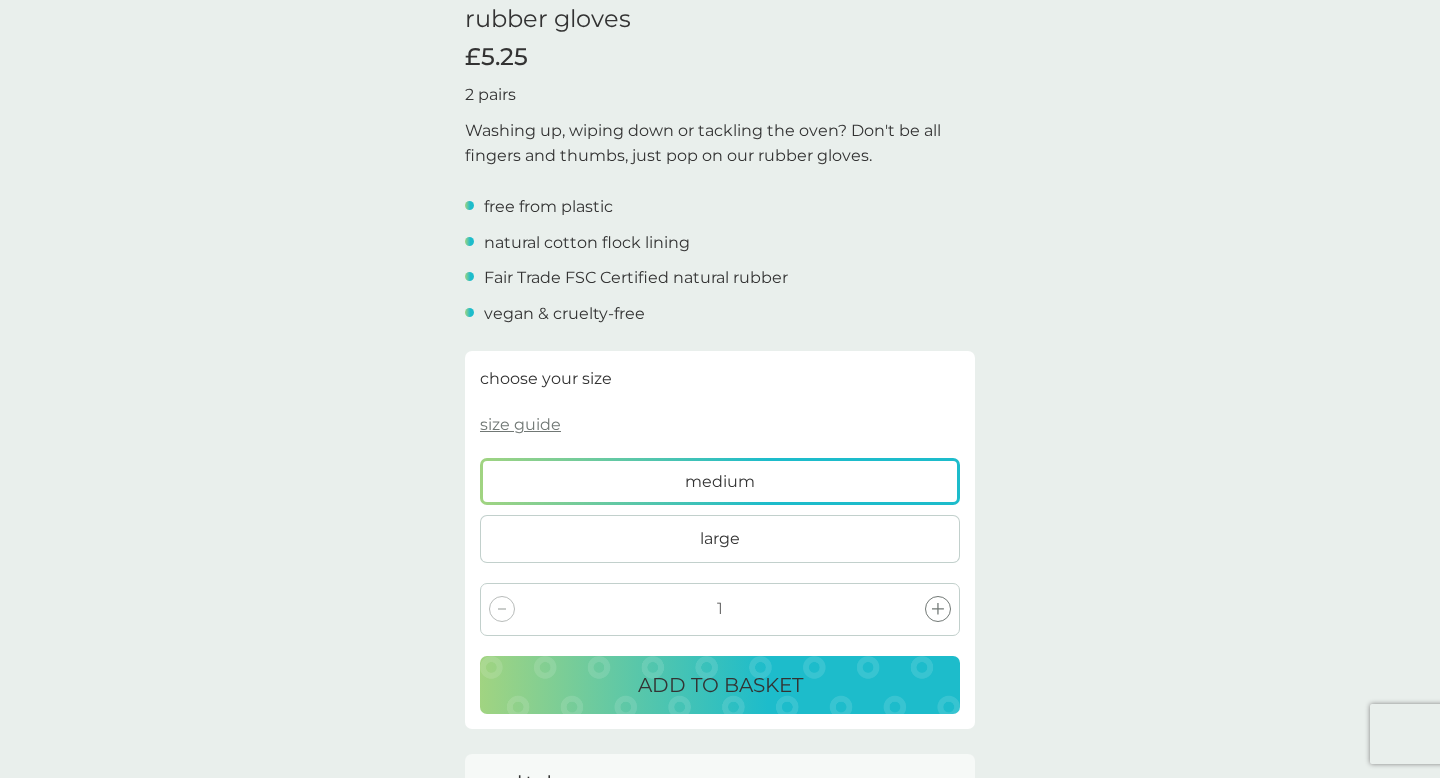 click on "ADD TO BASKET" at bounding box center [720, 685] 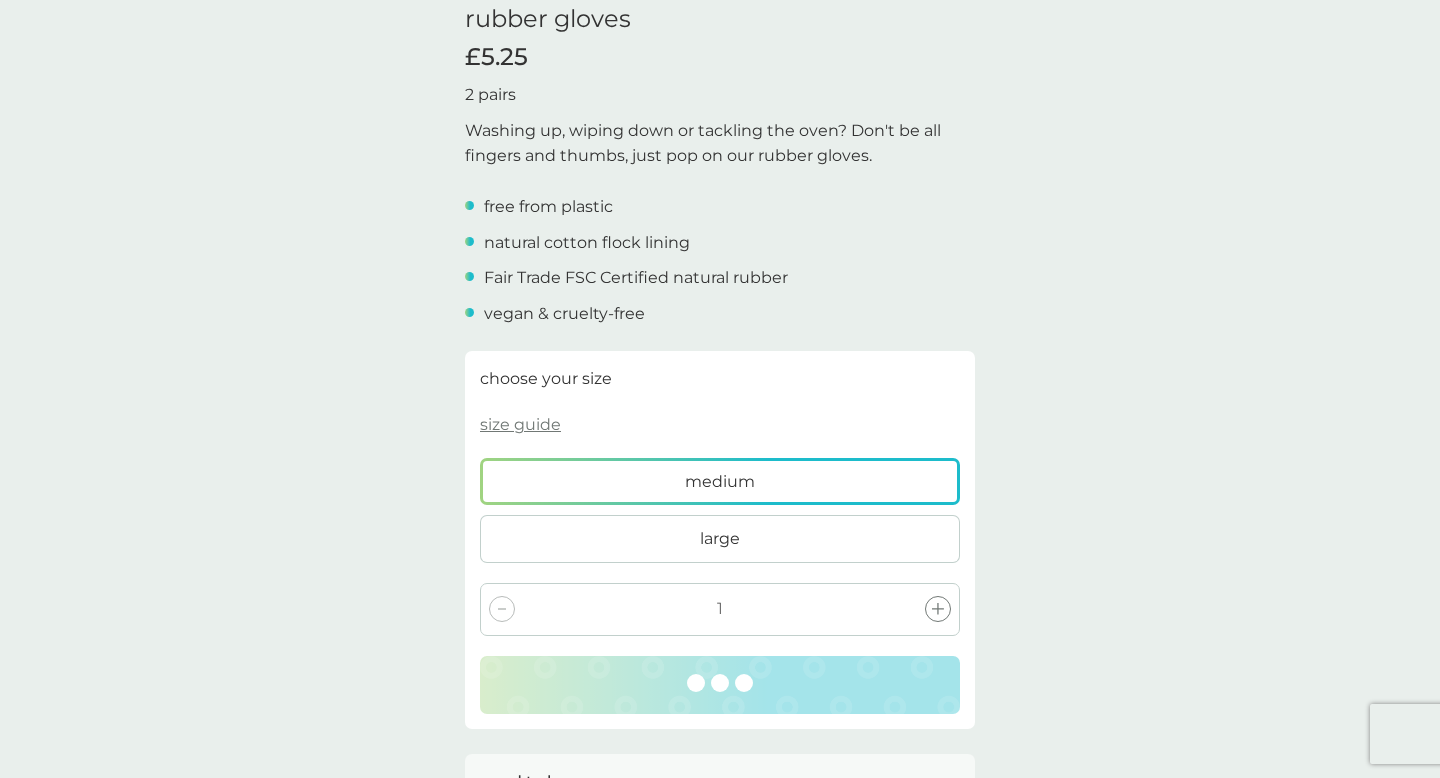 scroll, scrollTop: 0, scrollLeft: 0, axis: both 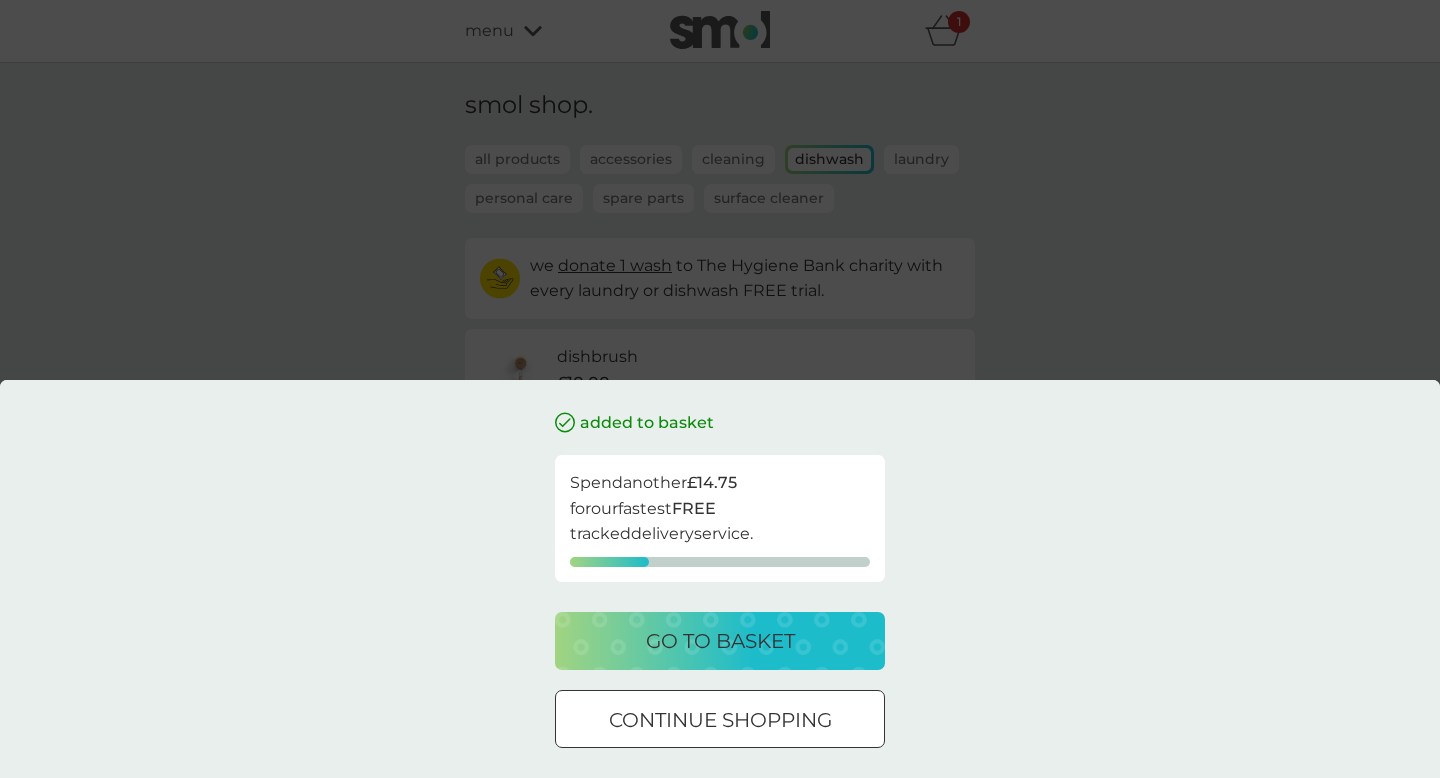 click on "continue shopping" at bounding box center (720, 720) 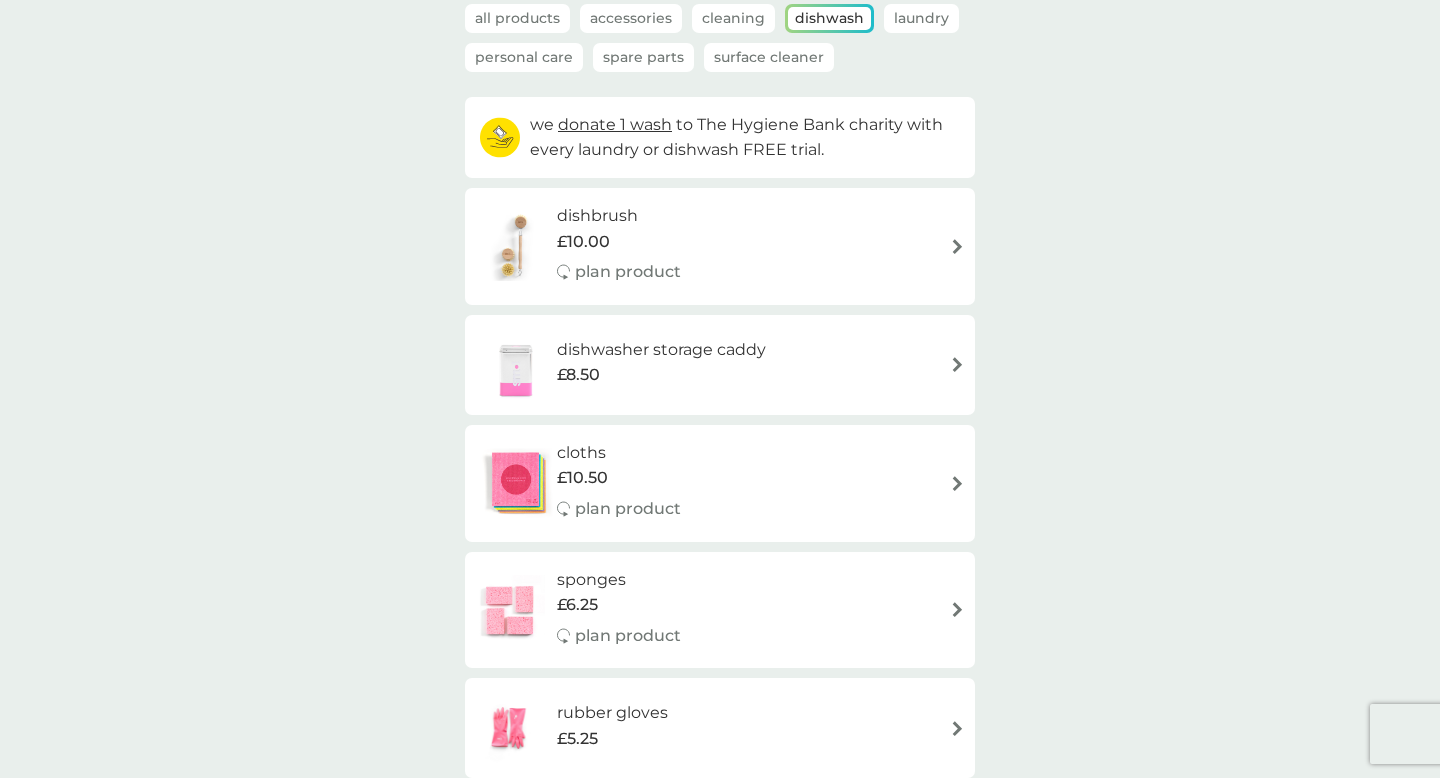 scroll, scrollTop: 149, scrollLeft: 0, axis: vertical 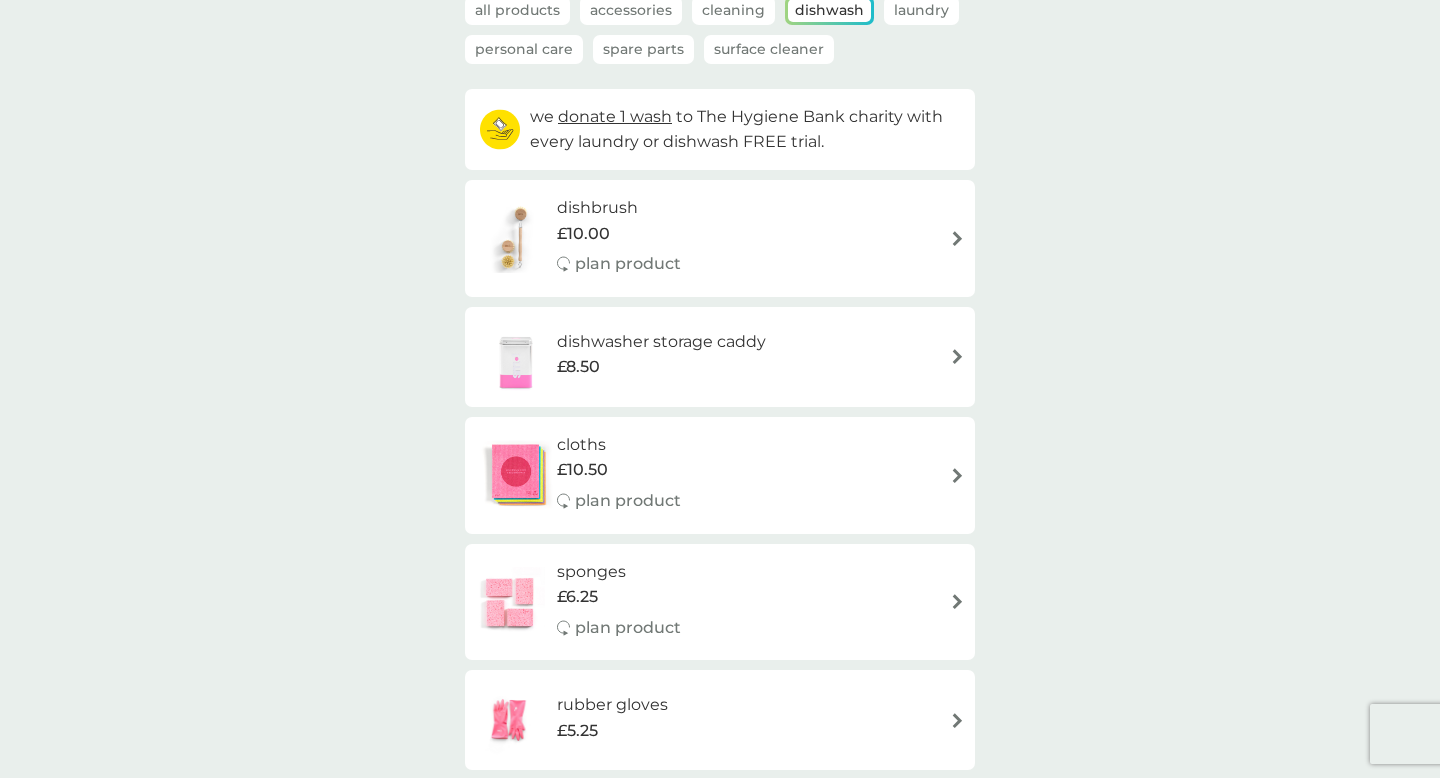 click on "sponges" at bounding box center (619, 572) 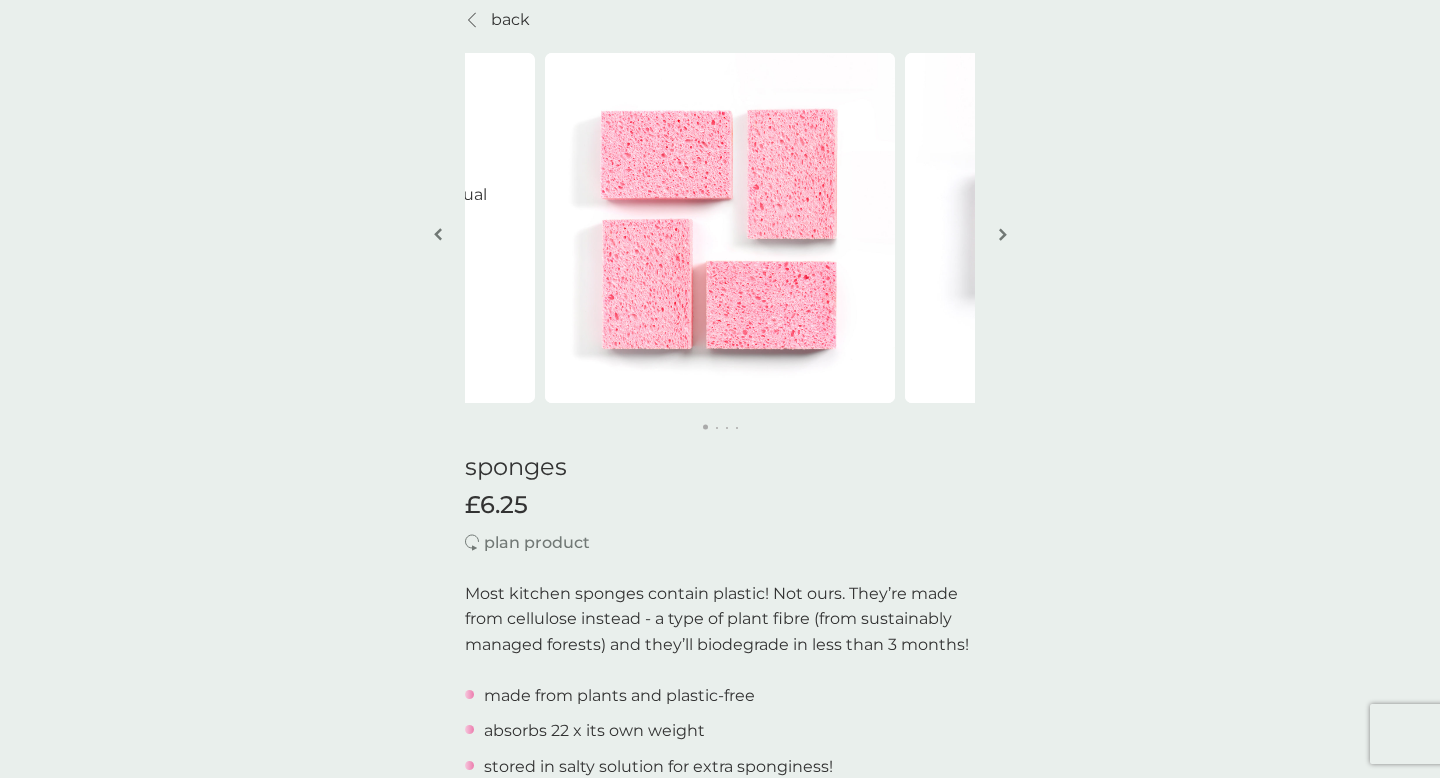 scroll, scrollTop: 0, scrollLeft: 0, axis: both 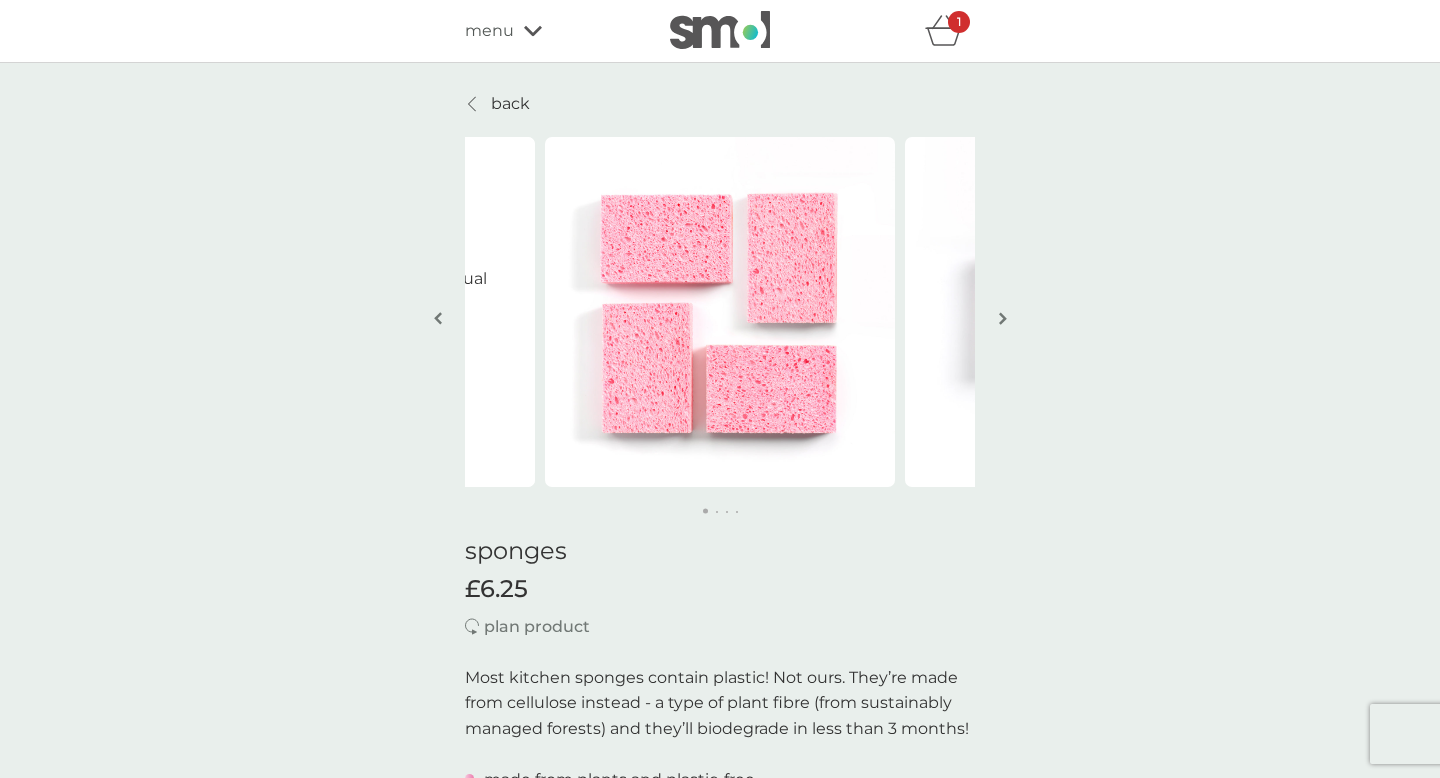 click at bounding box center [1003, 318] 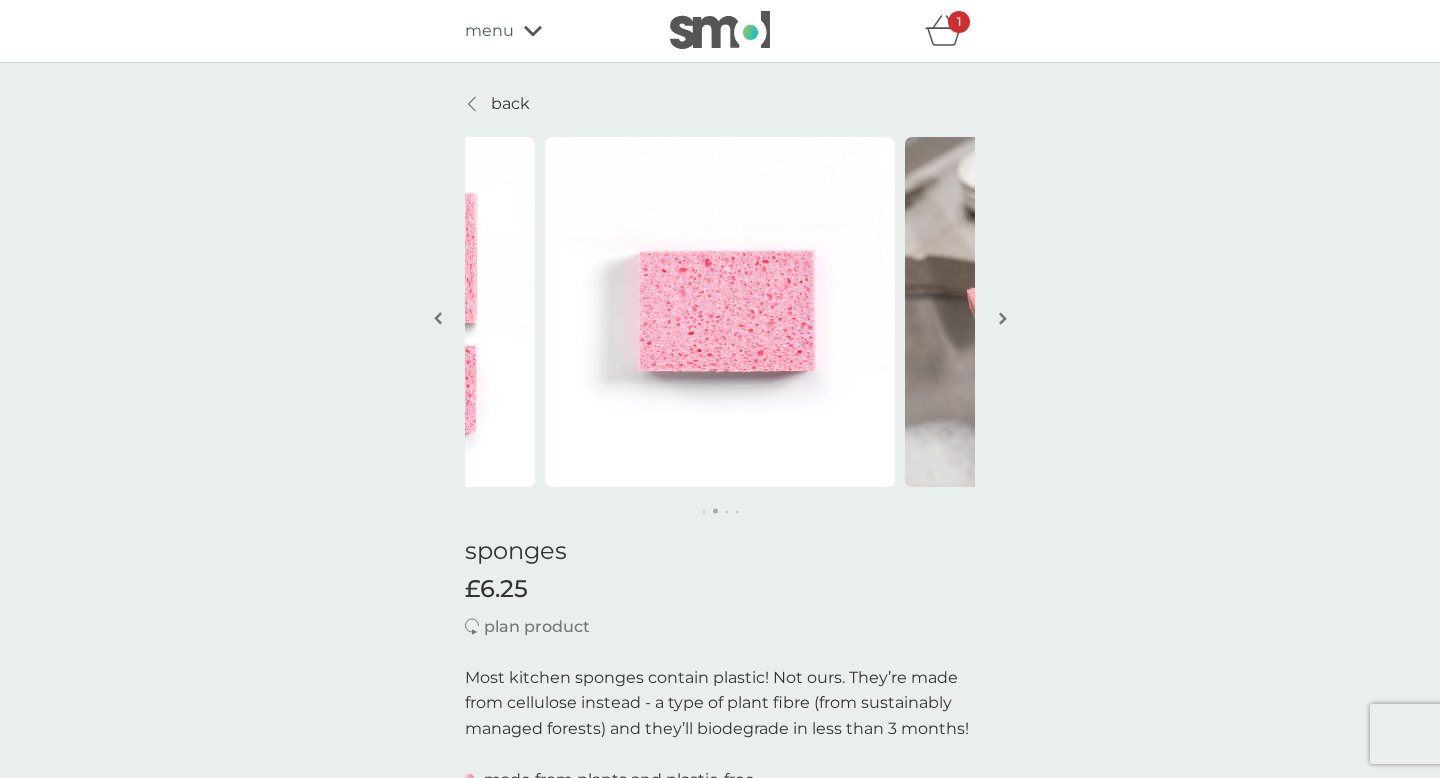 click at bounding box center [1003, 318] 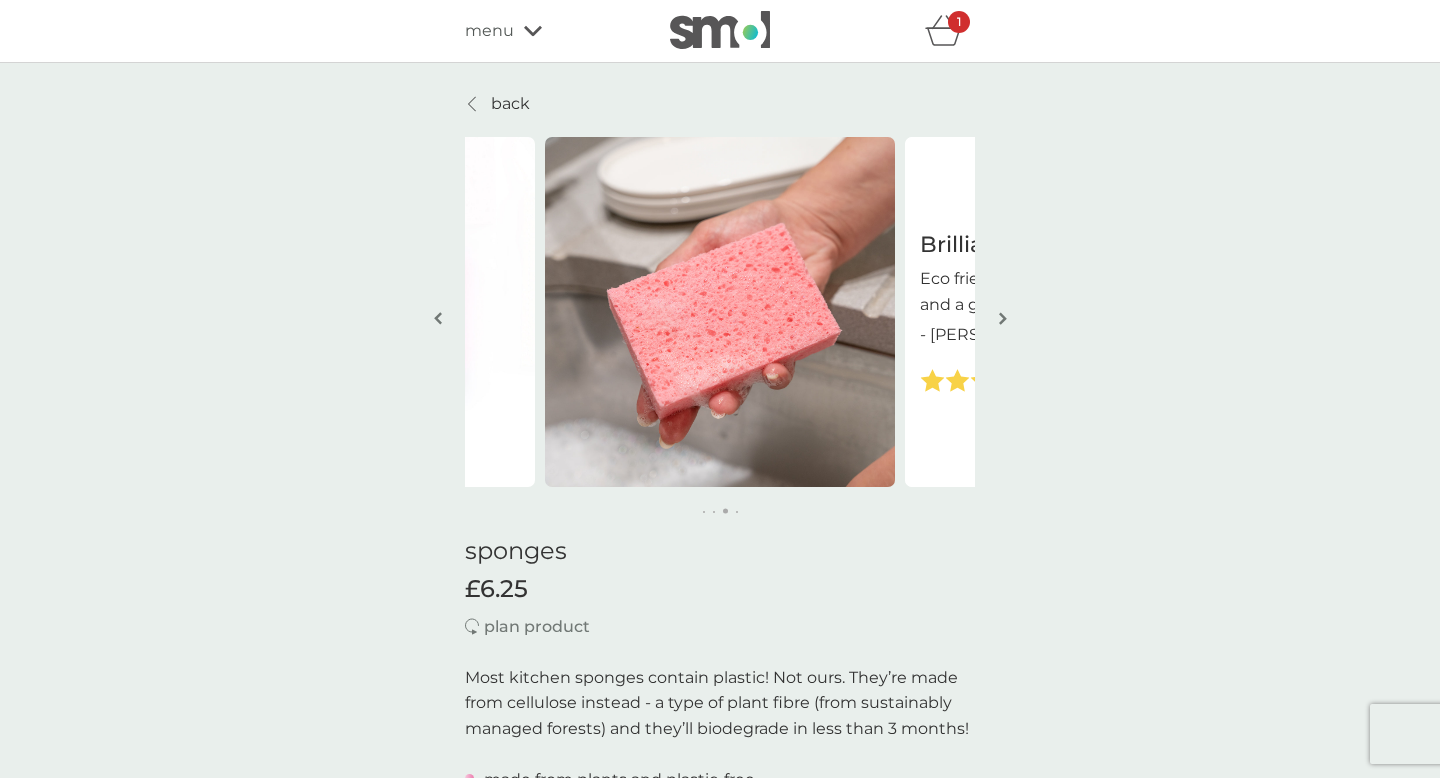 click at bounding box center (1003, 318) 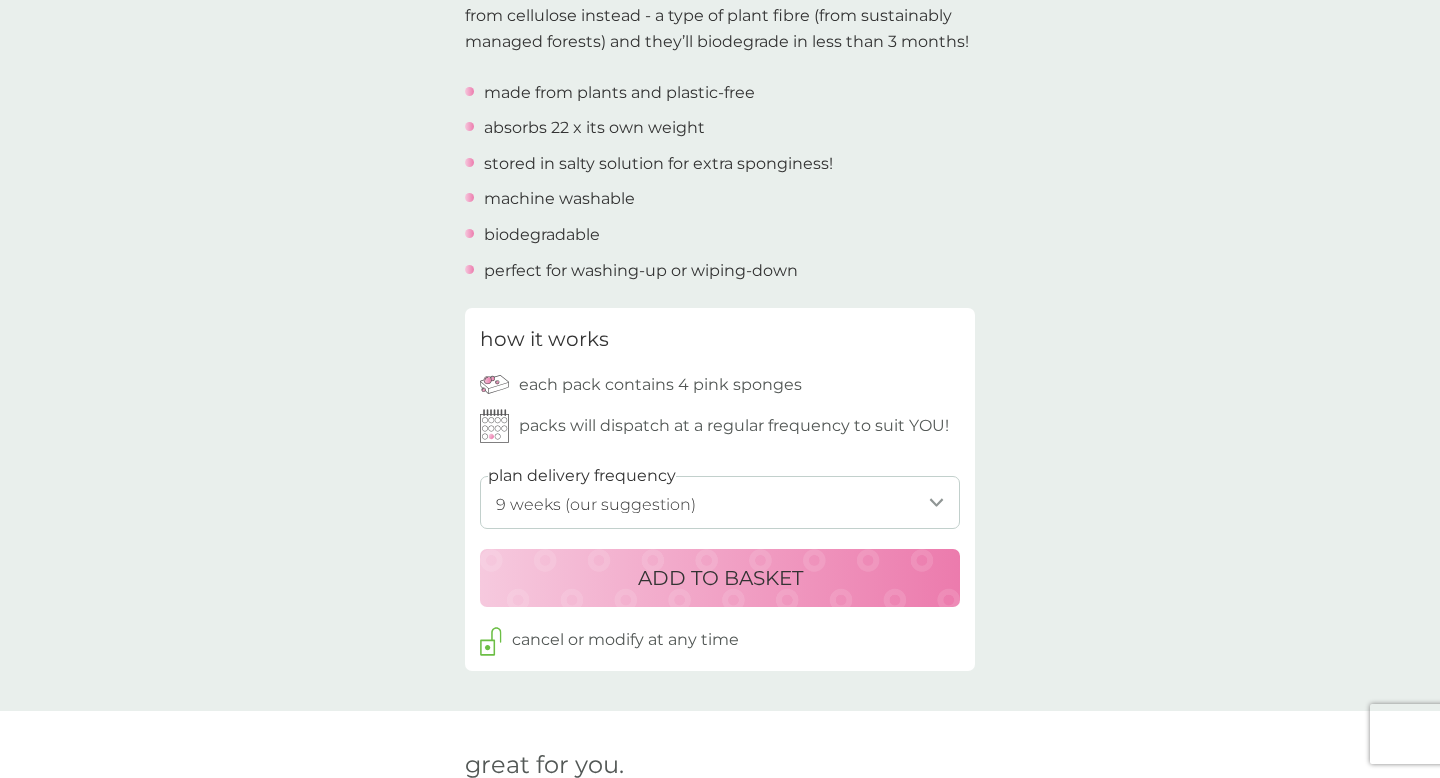 scroll, scrollTop: 721, scrollLeft: 0, axis: vertical 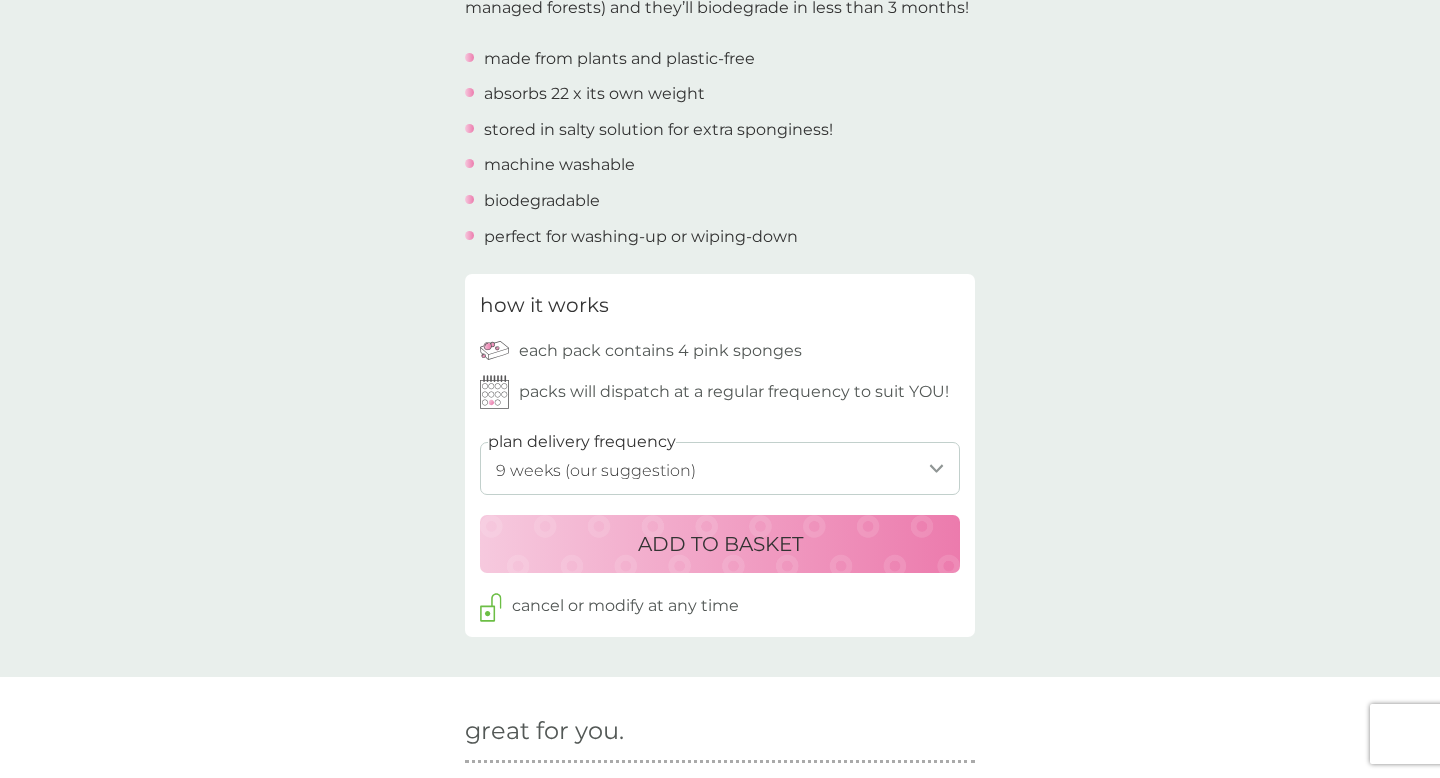 click on "1 week  2 weeks  3 weeks  4 weeks  5 weeks  6 weeks  7 weeks  8 weeks  9 weeks (our suggestion) 10 weeks  11 weeks  12 weeks  13 weeks  14 weeks  15 weeks  16 weeks  17 weeks  18 weeks  19 weeks  20 weeks  21 weeks  22 weeks  23 weeks  24 weeks  25 weeks  26 weeks  27 weeks  28 weeks  29 weeks  30 weeks" at bounding box center (720, 468) 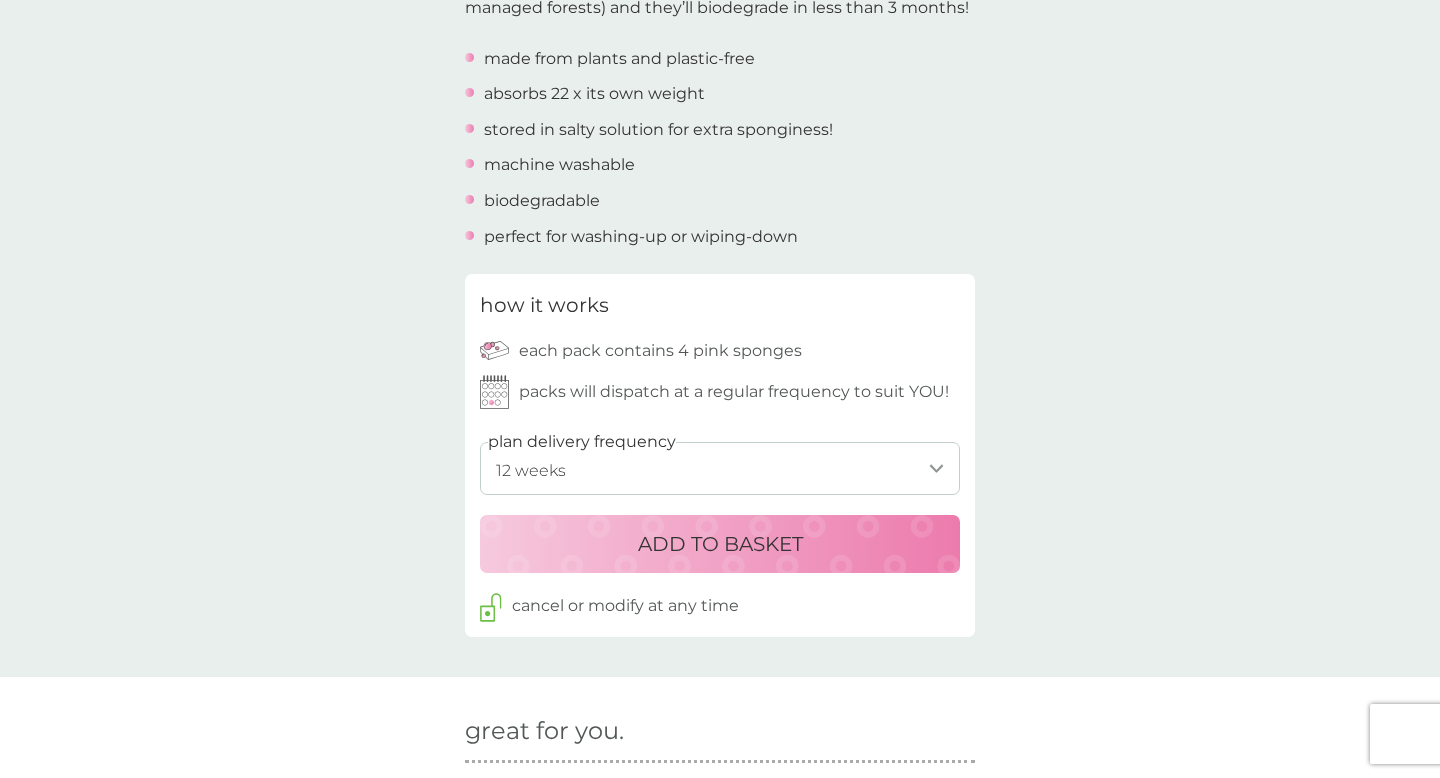 click on "ADD TO BASKET" at bounding box center [720, 544] 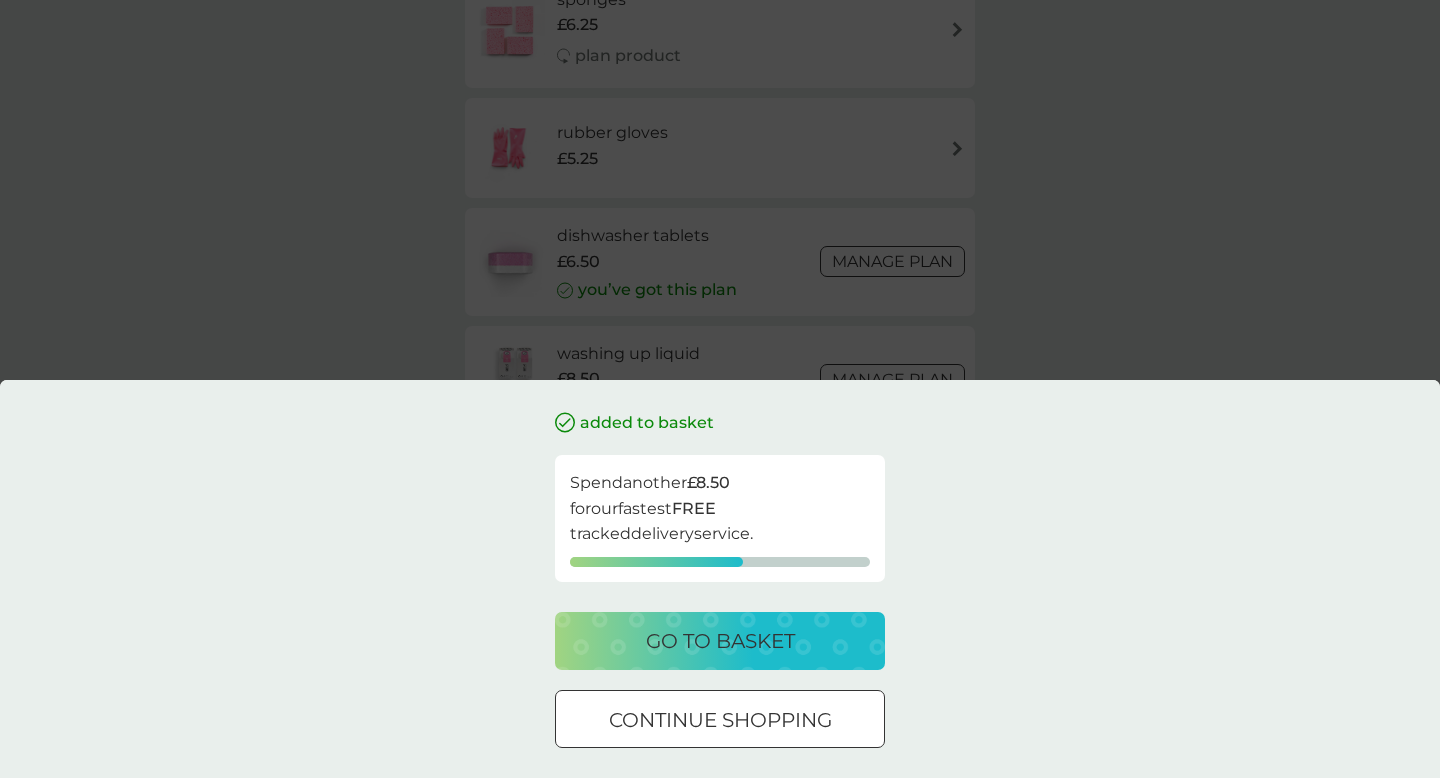 scroll, scrollTop: 0, scrollLeft: 0, axis: both 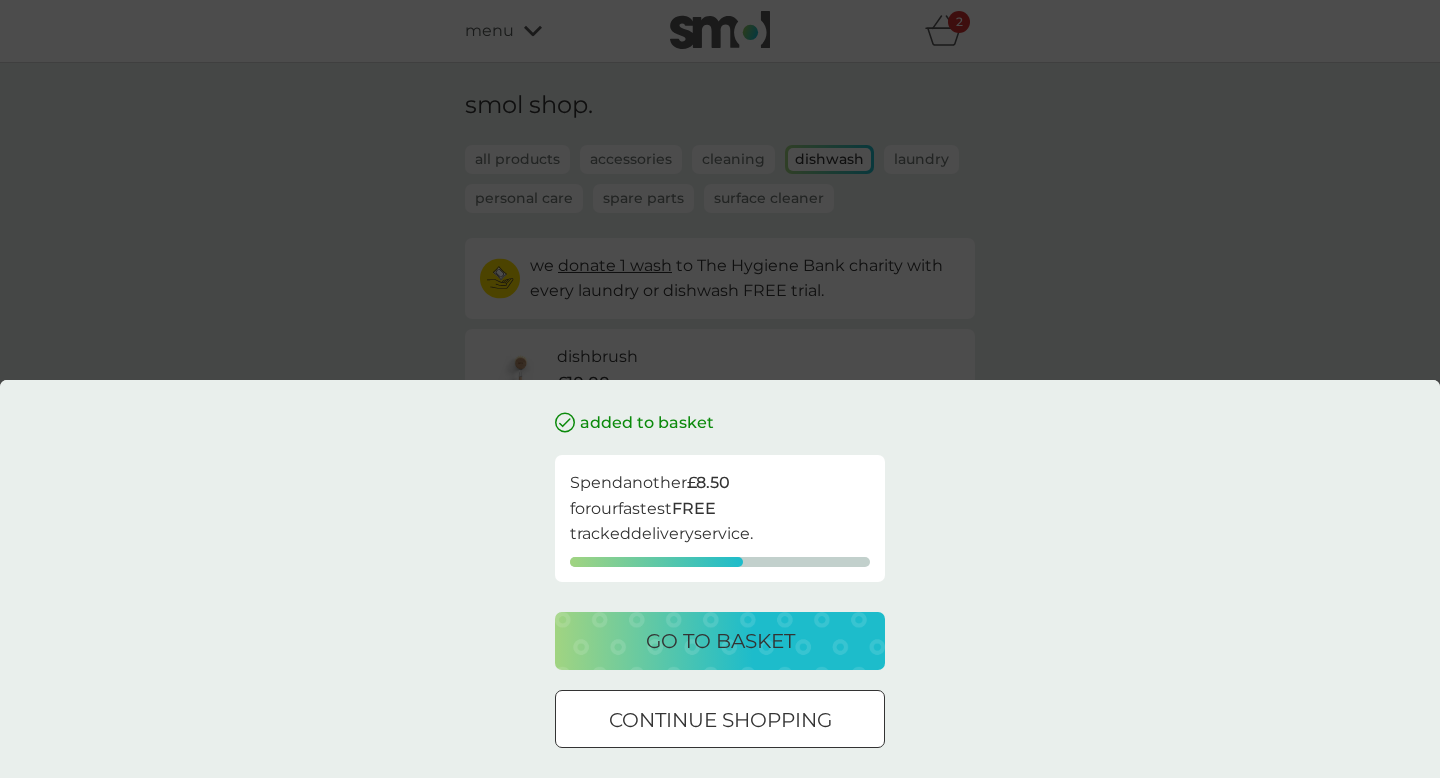 click on "continue shopping" at bounding box center (720, 720) 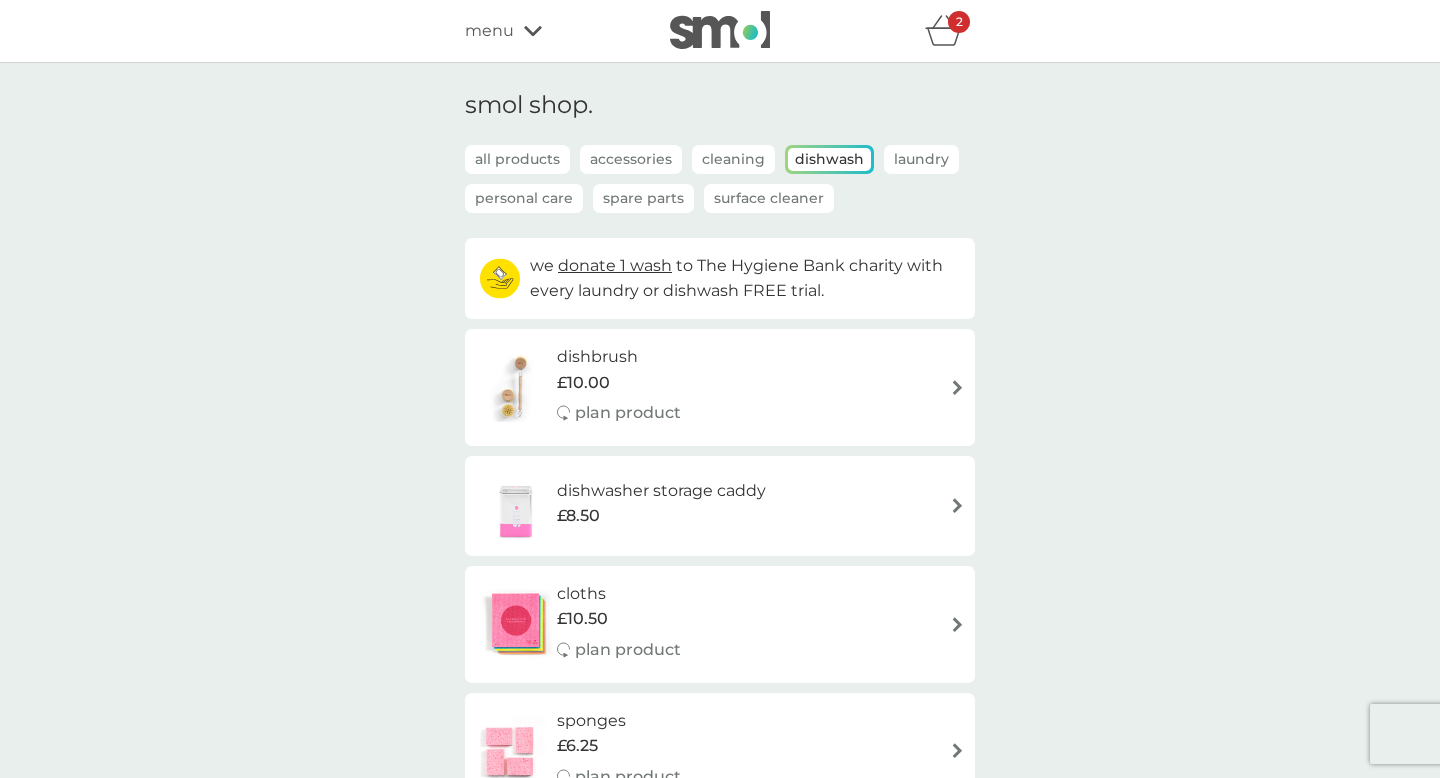 click at bounding box center [957, 387] 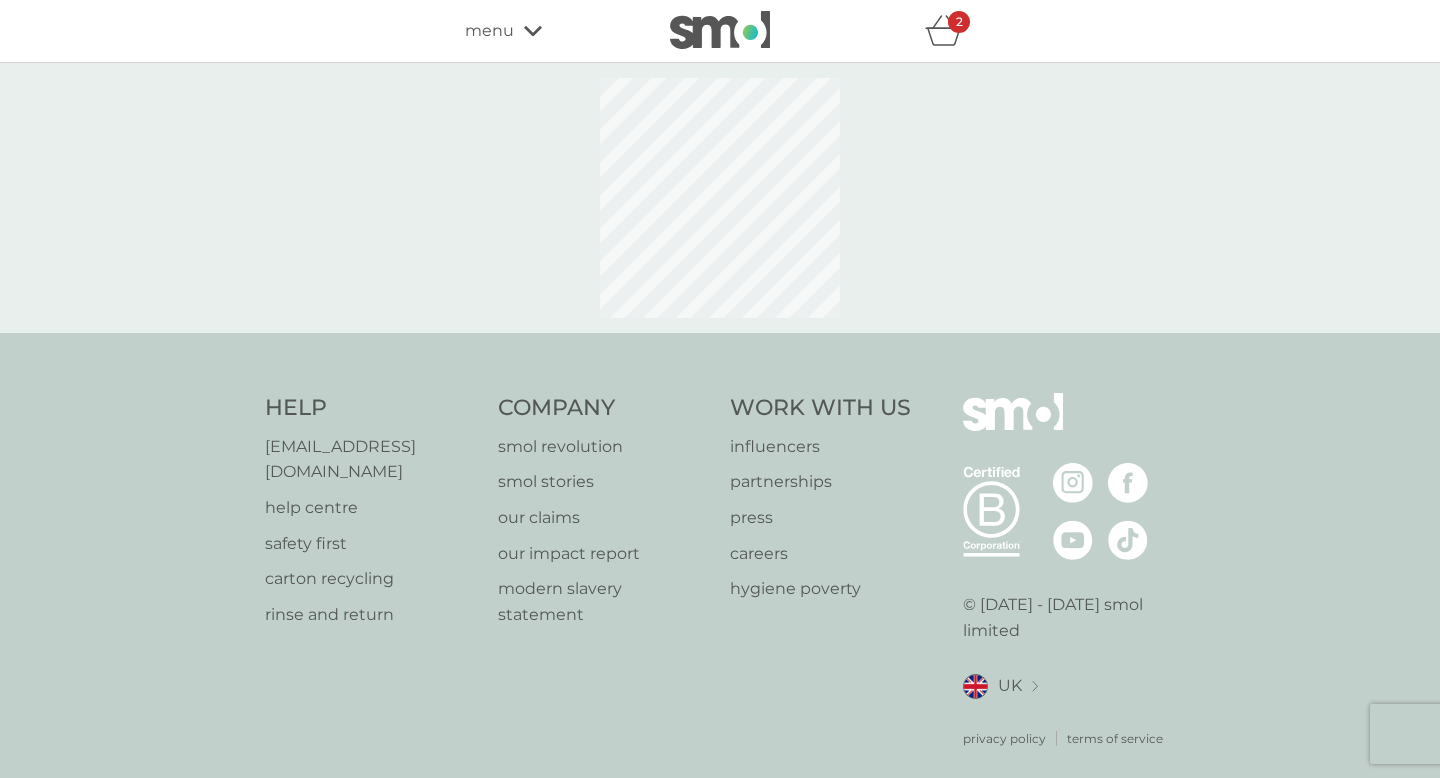 select on "245" 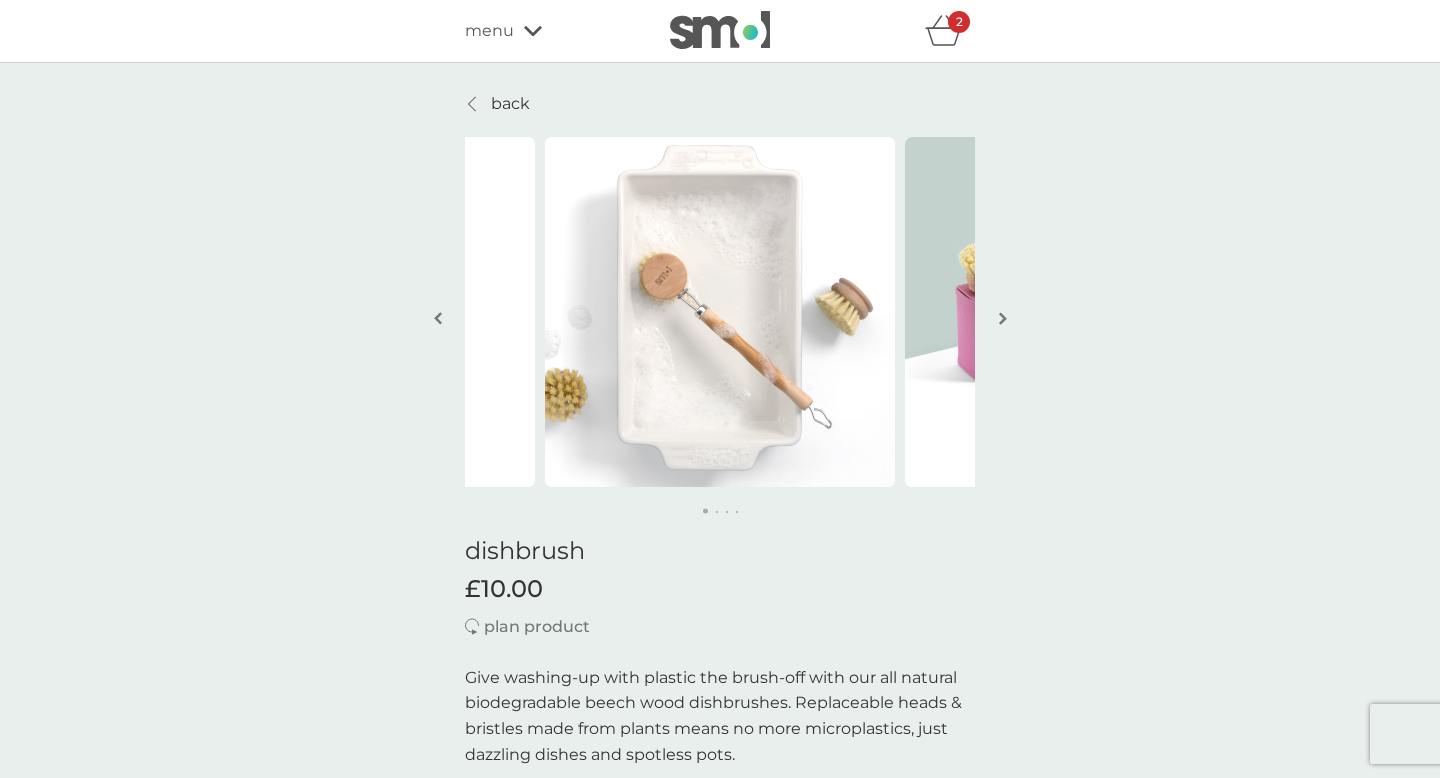 click at bounding box center [1003, 318] 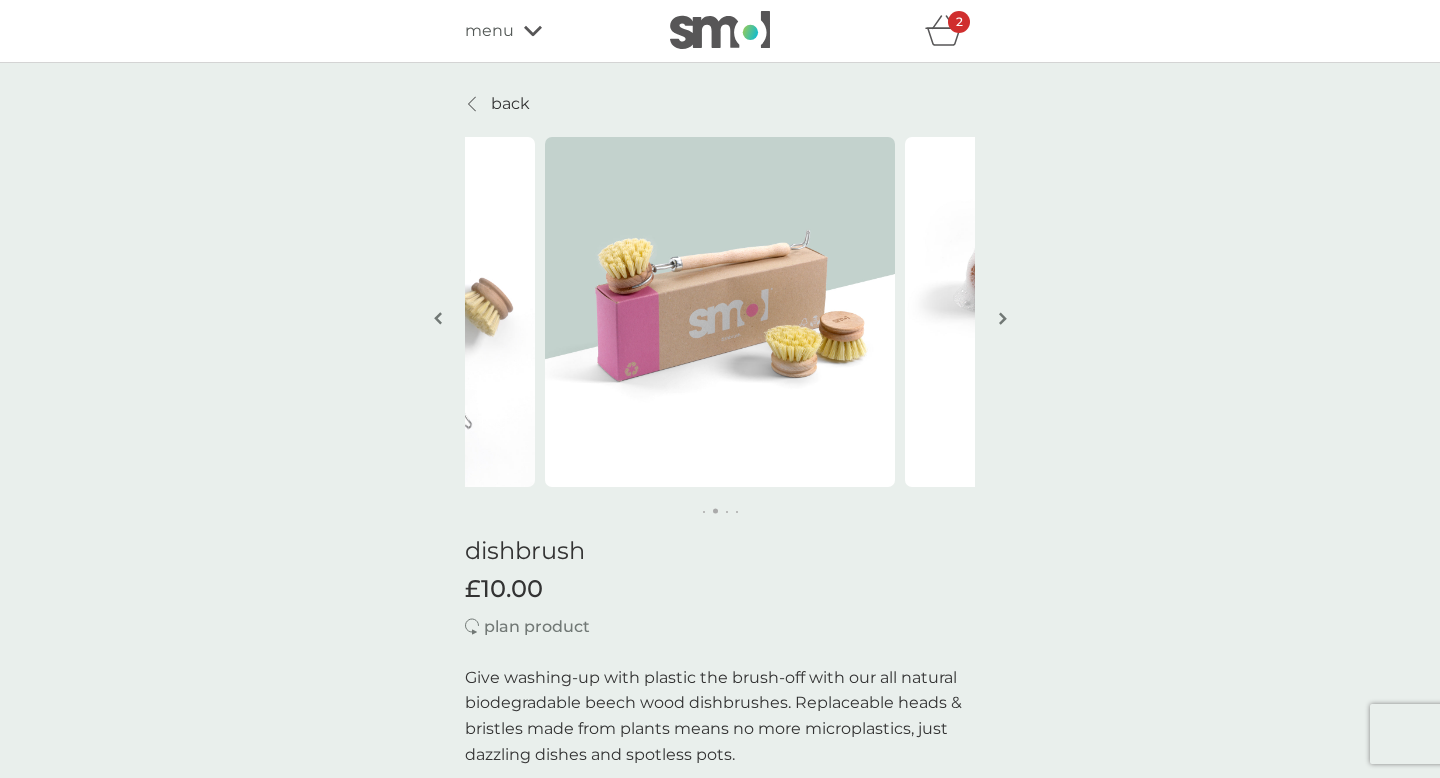 click at bounding box center (1003, 318) 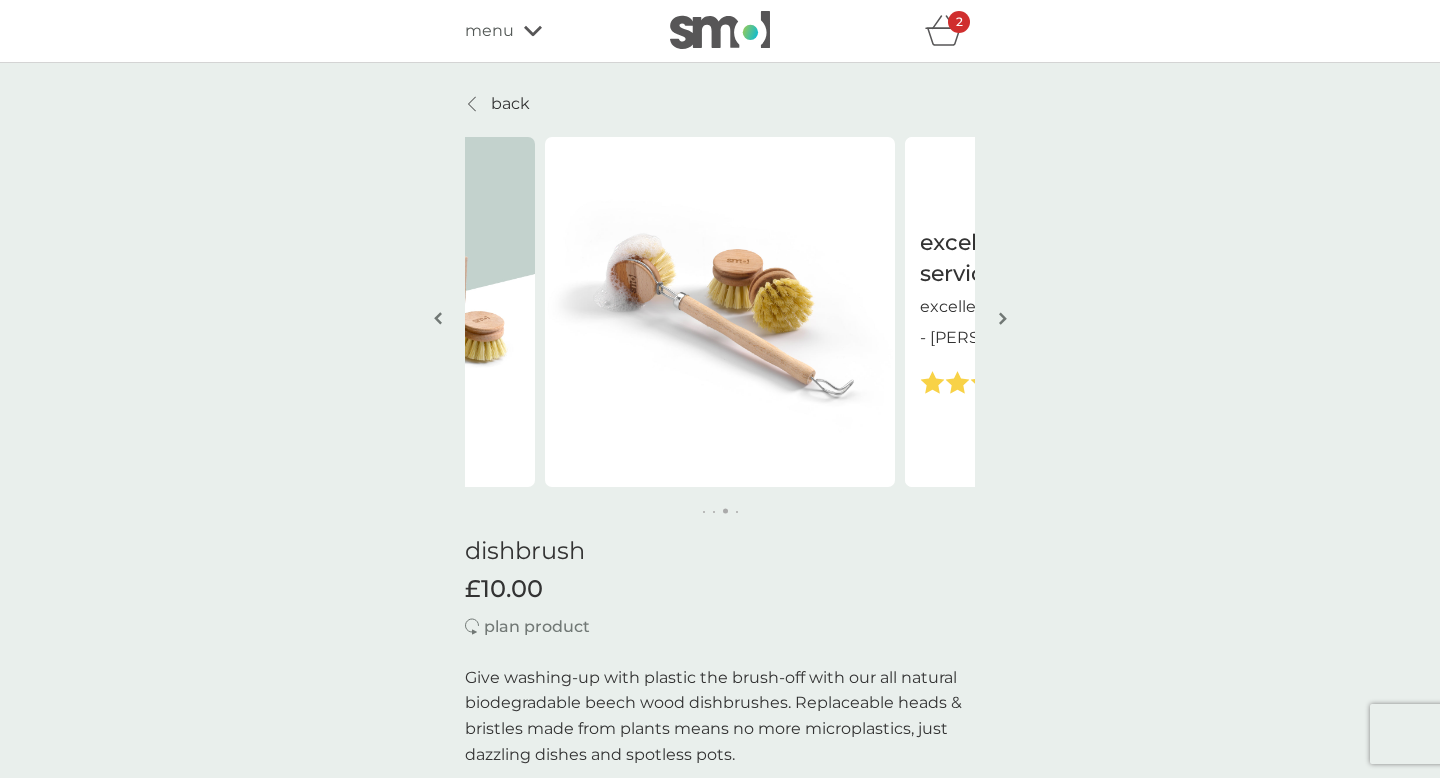 click at bounding box center [1003, 318] 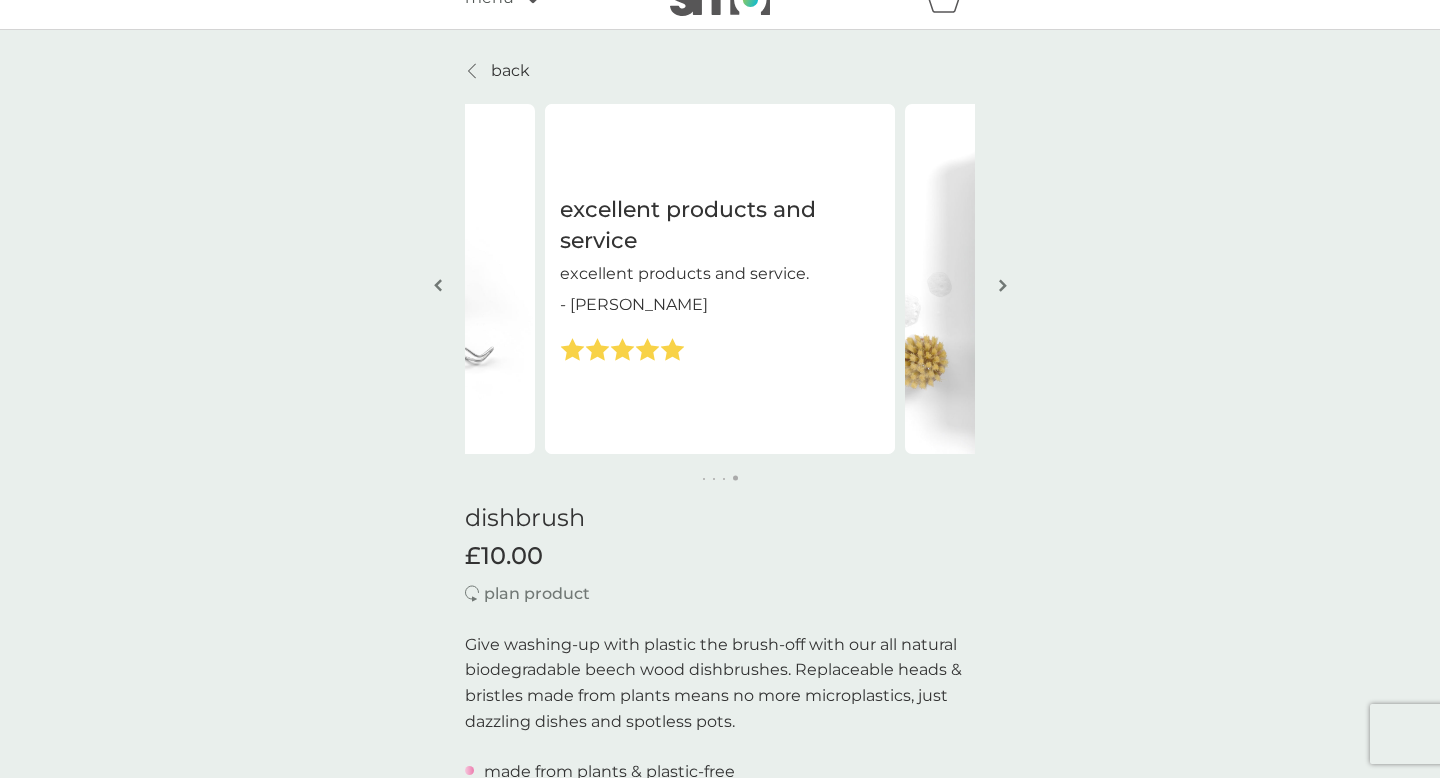 scroll, scrollTop: 0, scrollLeft: 0, axis: both 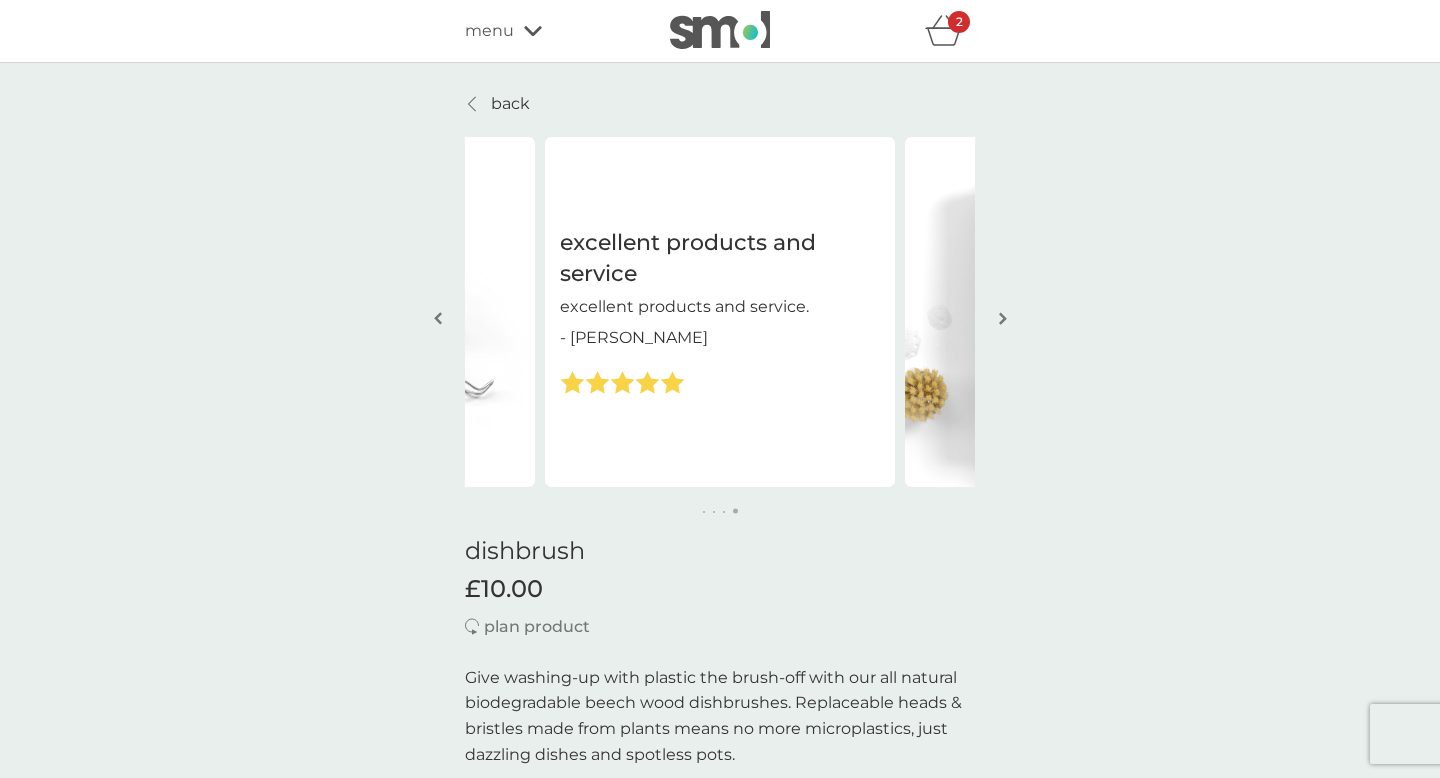 click on "back" at bounding box center [510, 104] 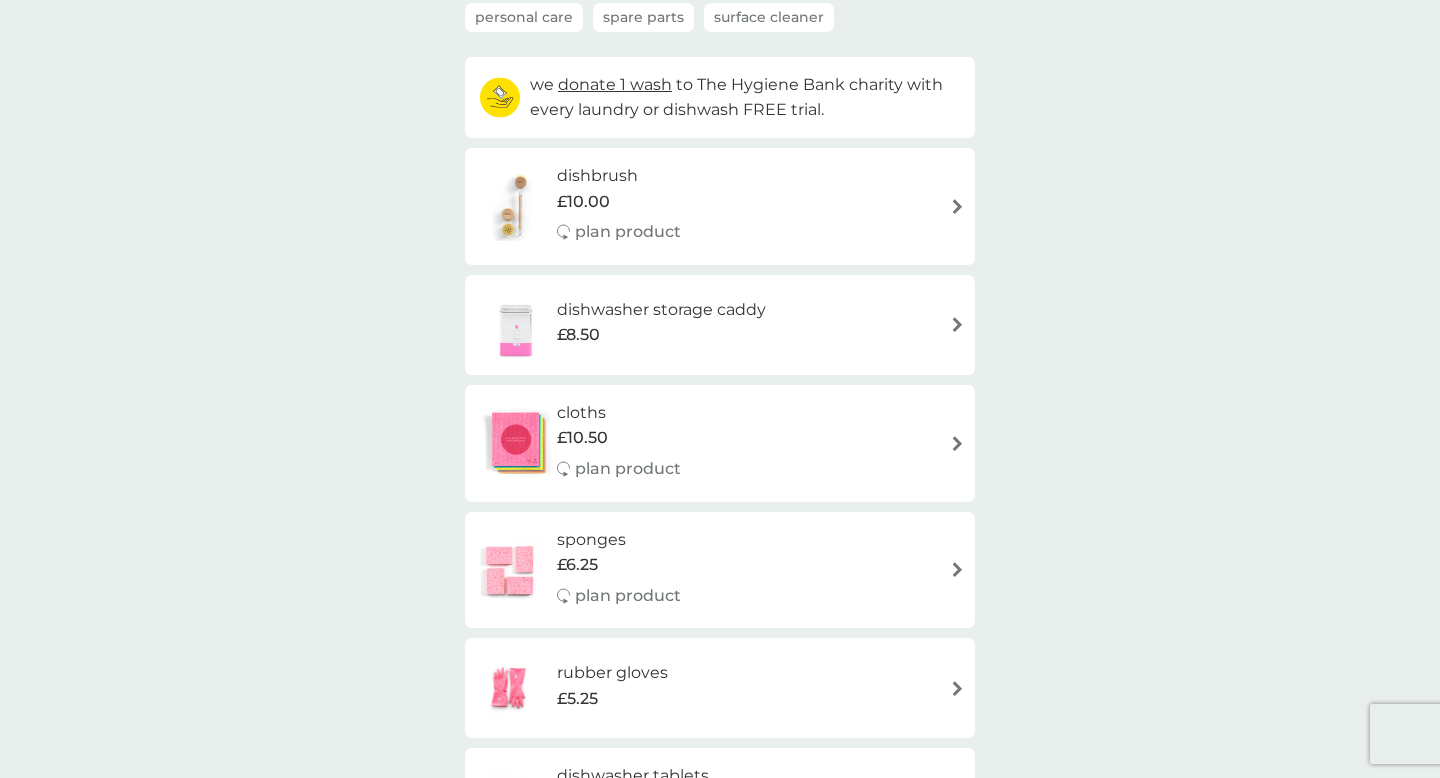 scroll, scrollTop: 184, scrollLeft: 0, axis: vertical 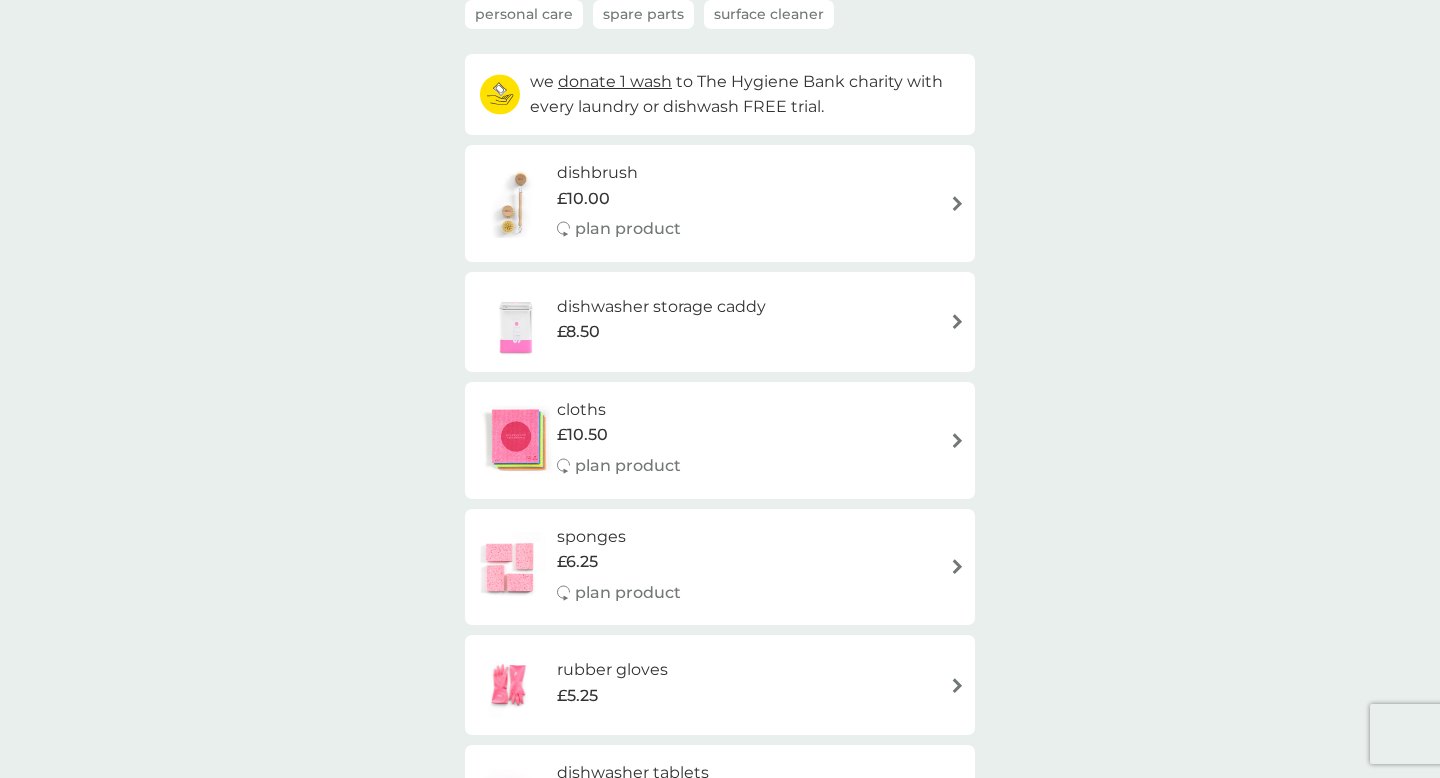 click on "cloths" at bounding box center (619, 410) 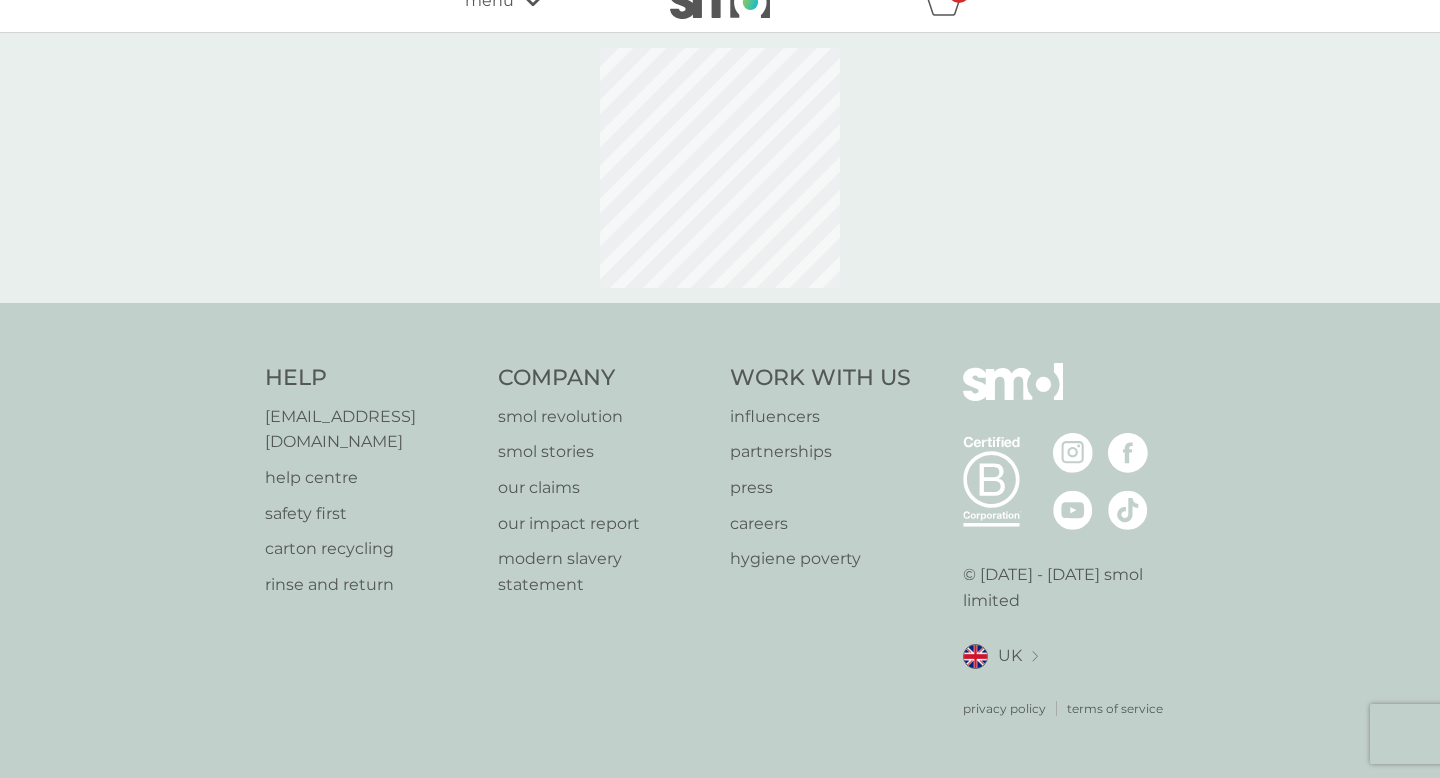 scroll, scrollTop: 0, scrollLeft: 0, axis: both 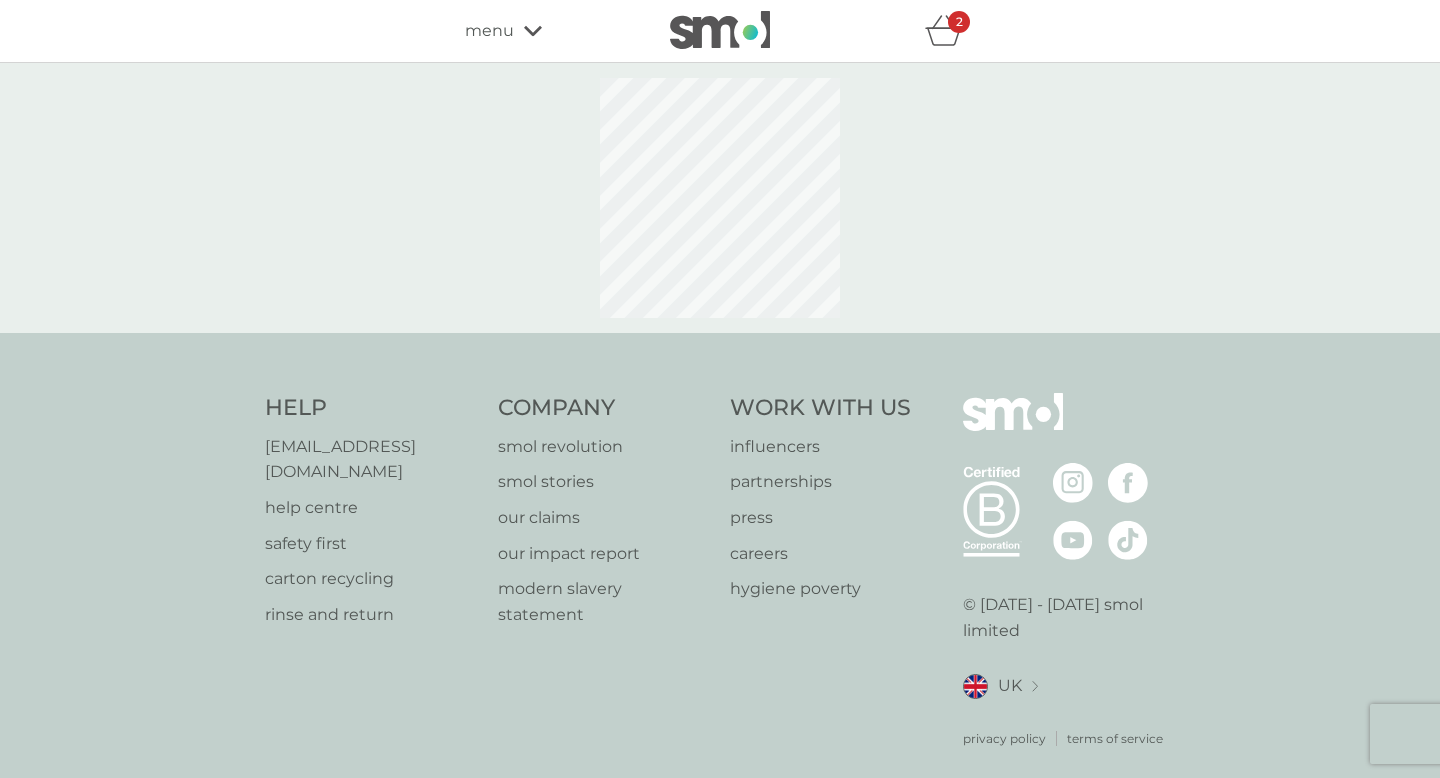 select on "91" 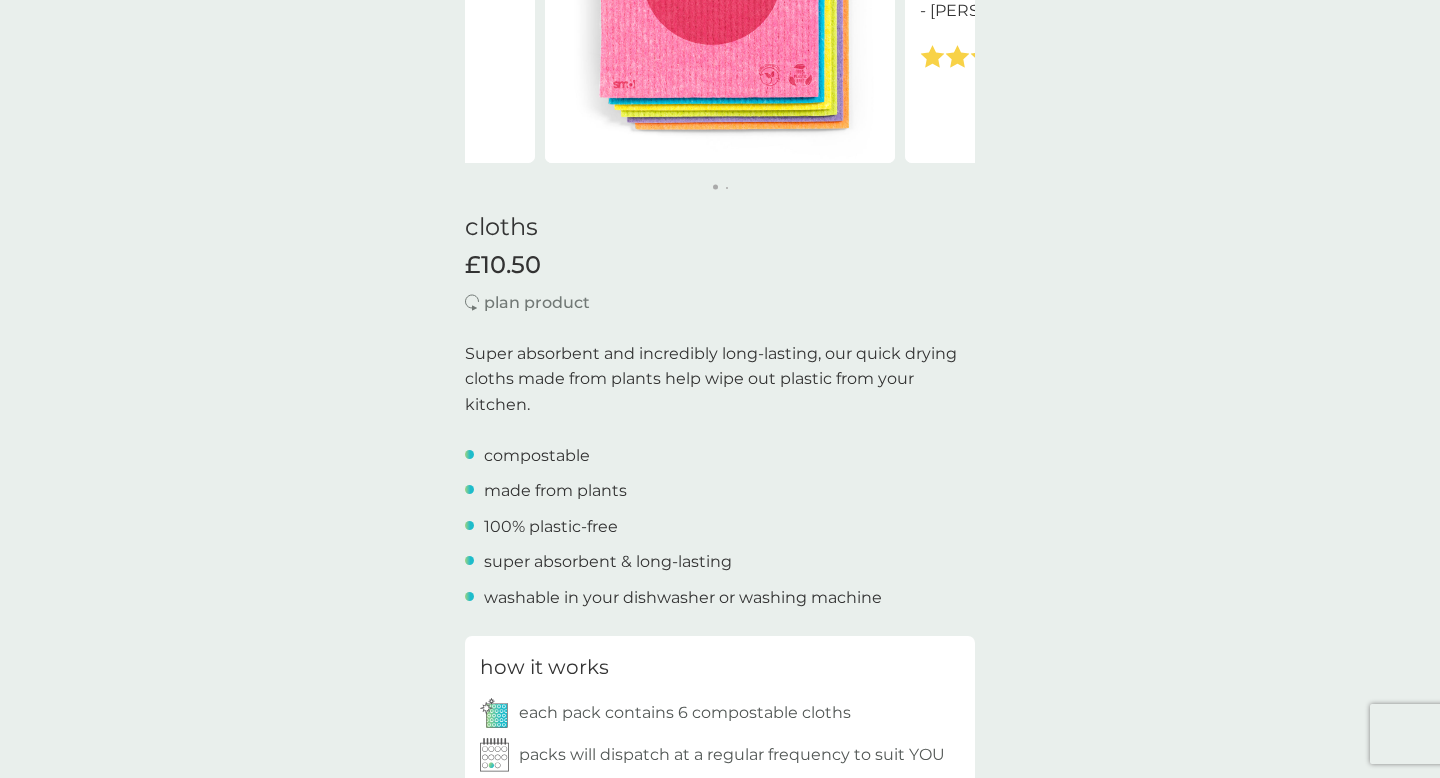 scroll, scrollTop: 0, scrollLeft: 0, axis: both 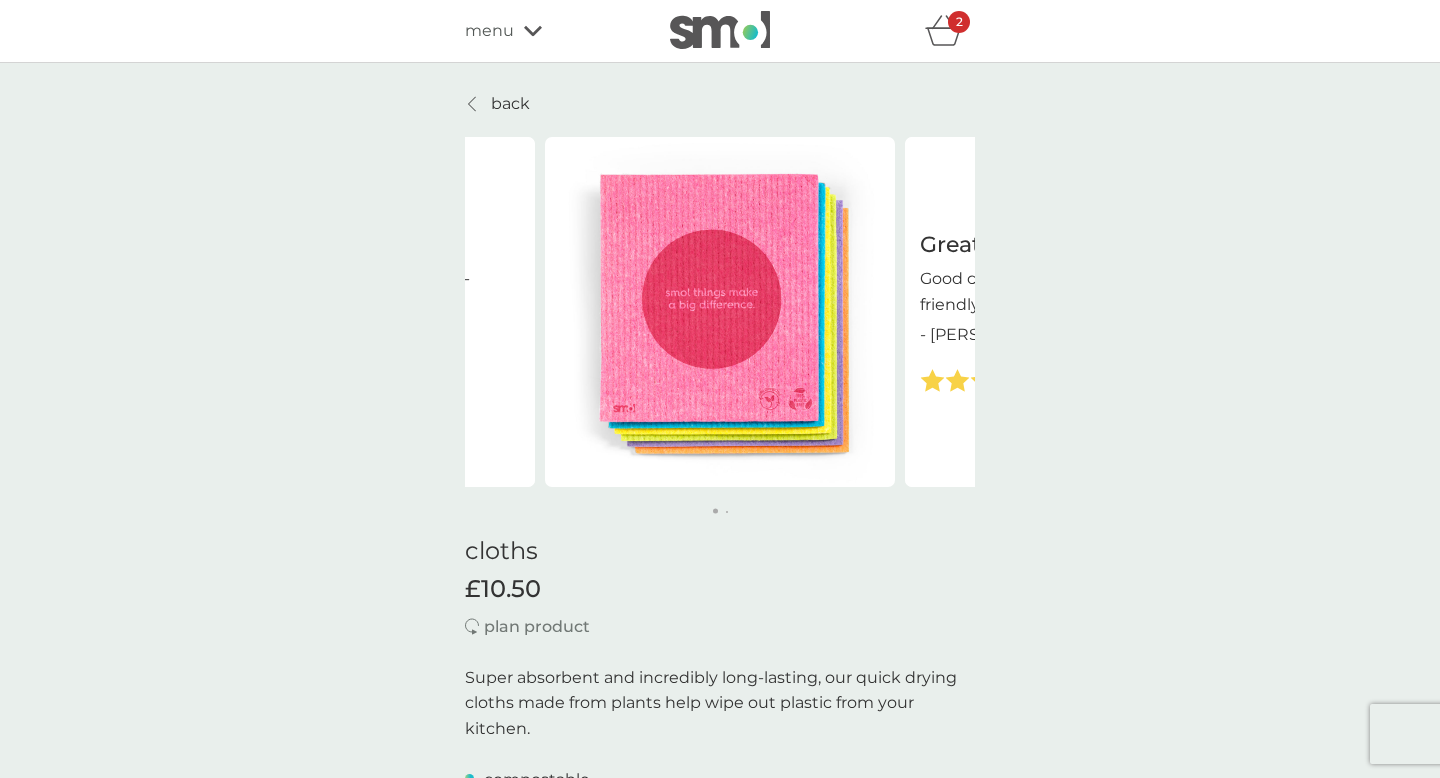 click on "back" at bounding box center [510, 104] 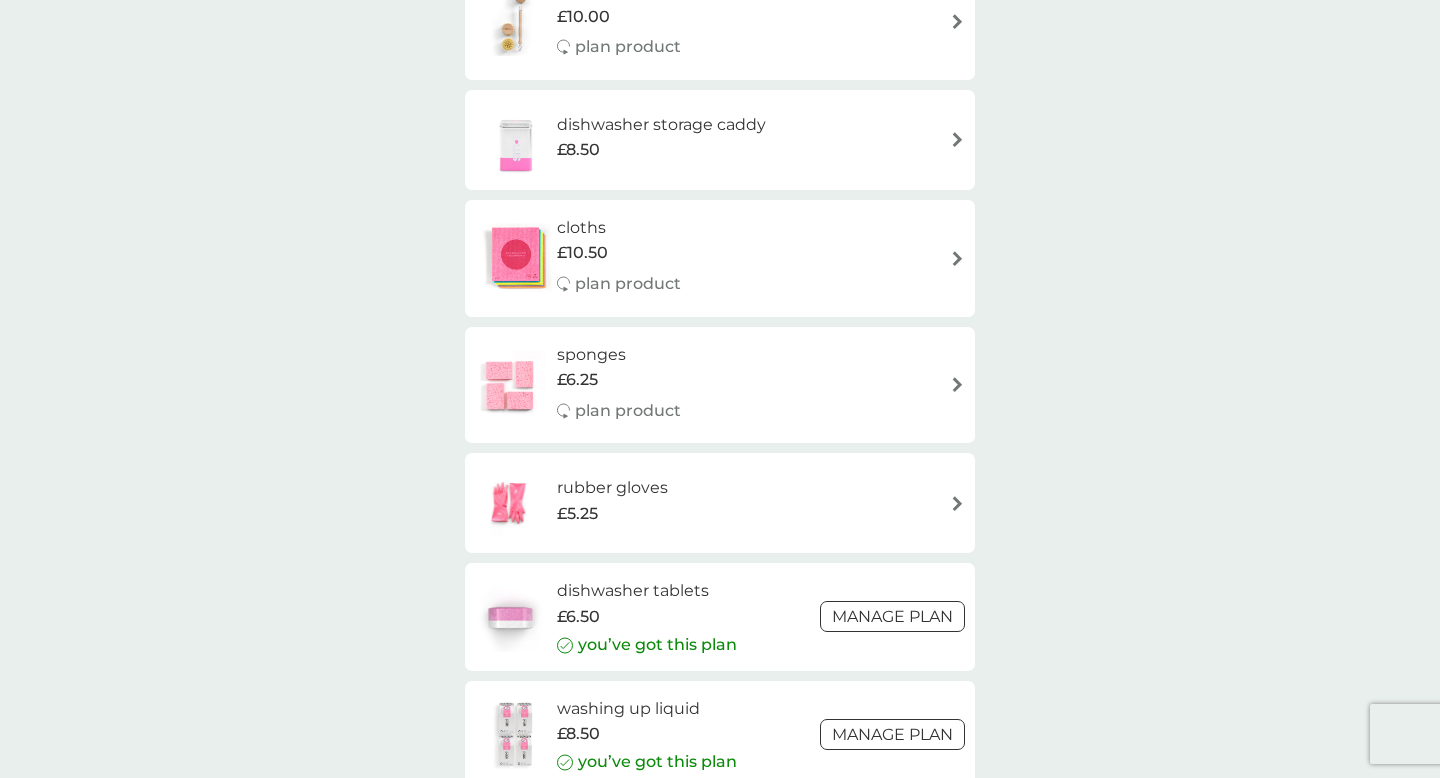 scroll, scrollTop: 369, scrollLeft: 0, axis: vertical 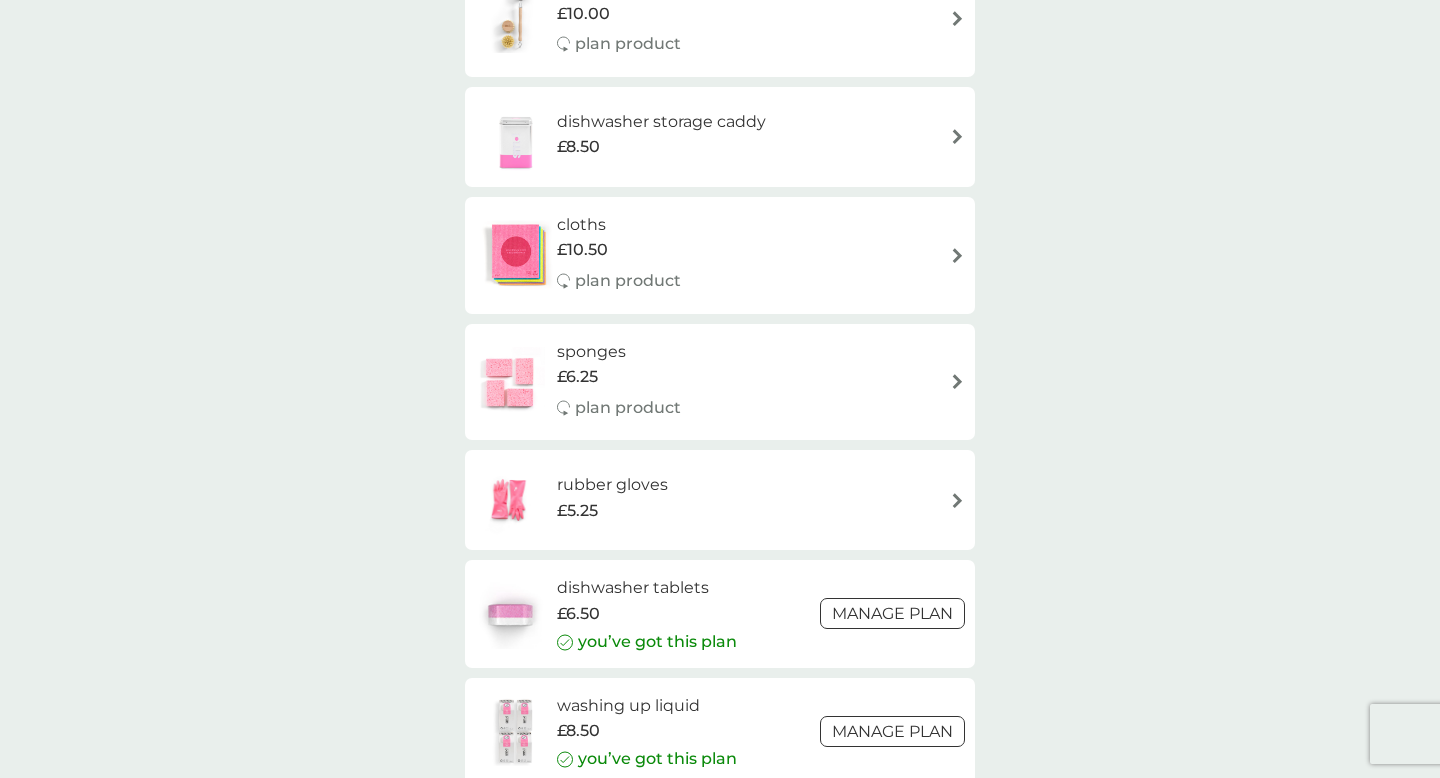 click on "sponges" at bounding box center [619, 352] 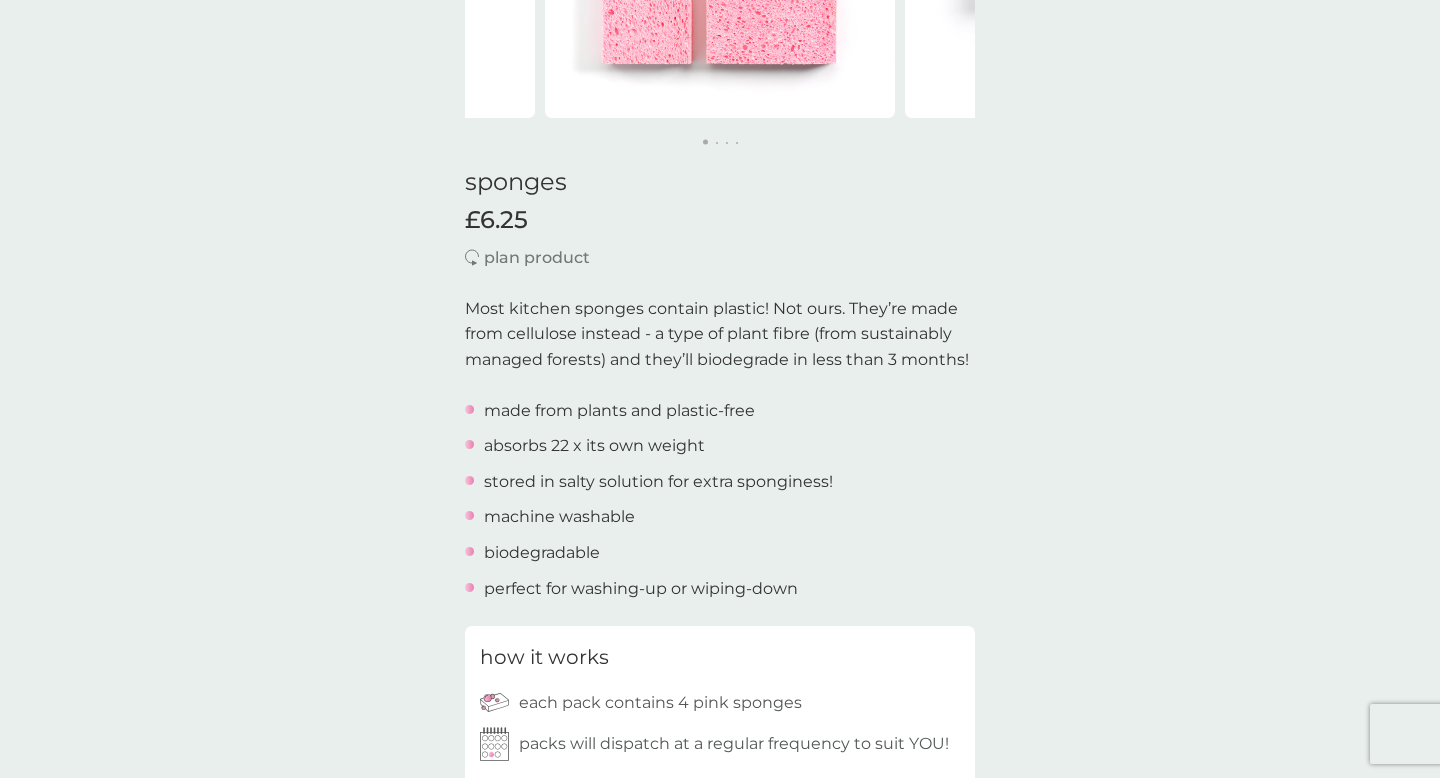 scroll, scrollTop: 0, scrollLeft: 0, axis: both 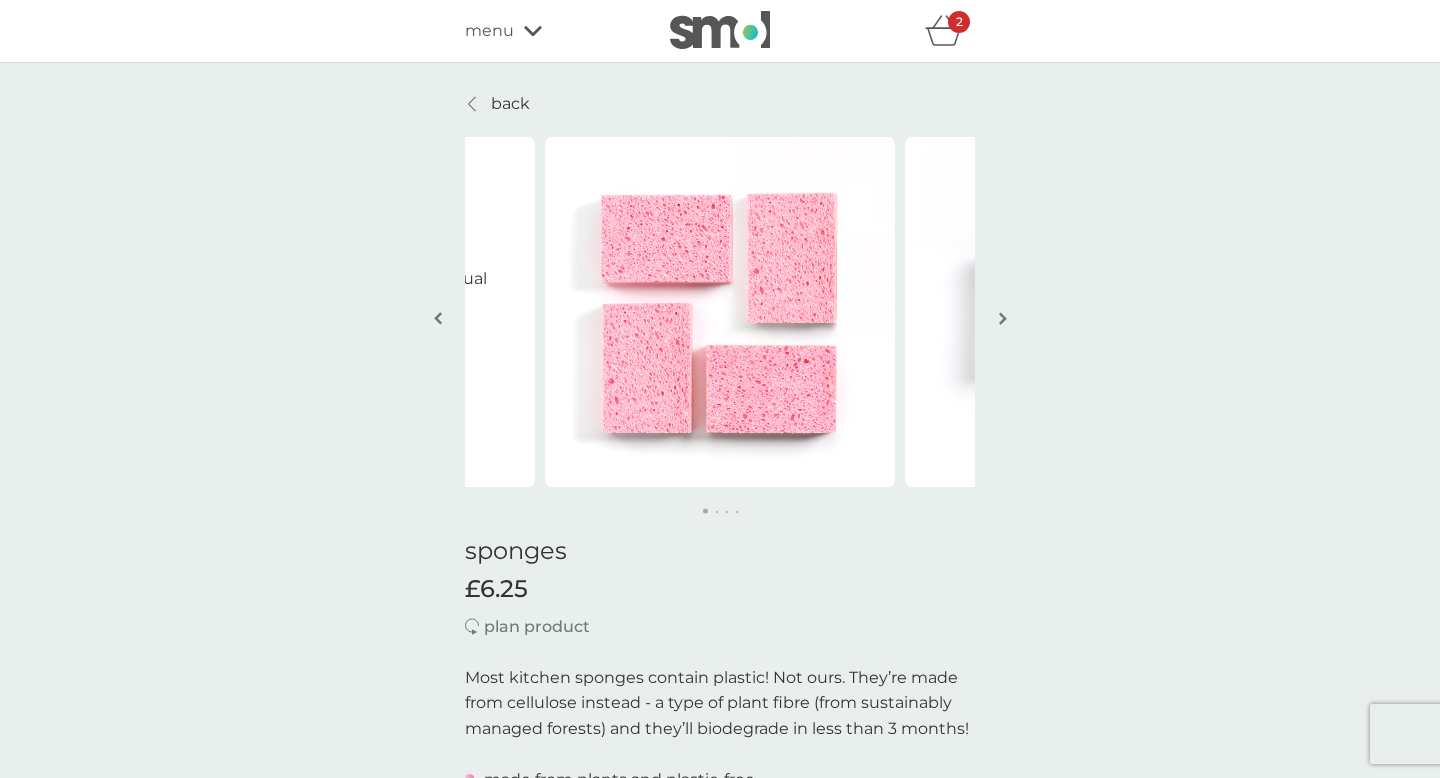 click at bounding box center [1003, 318] 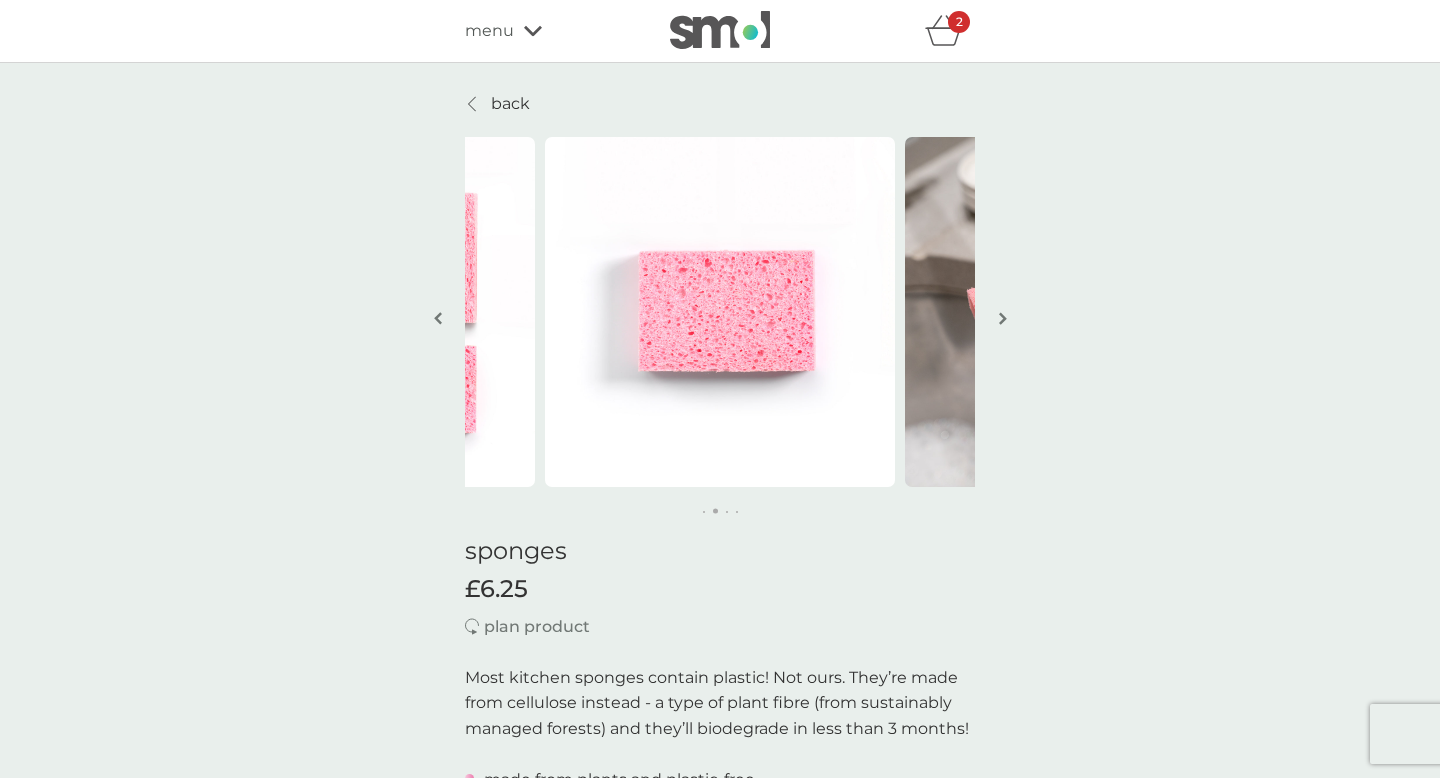 click at bounding box center (1003, 318) 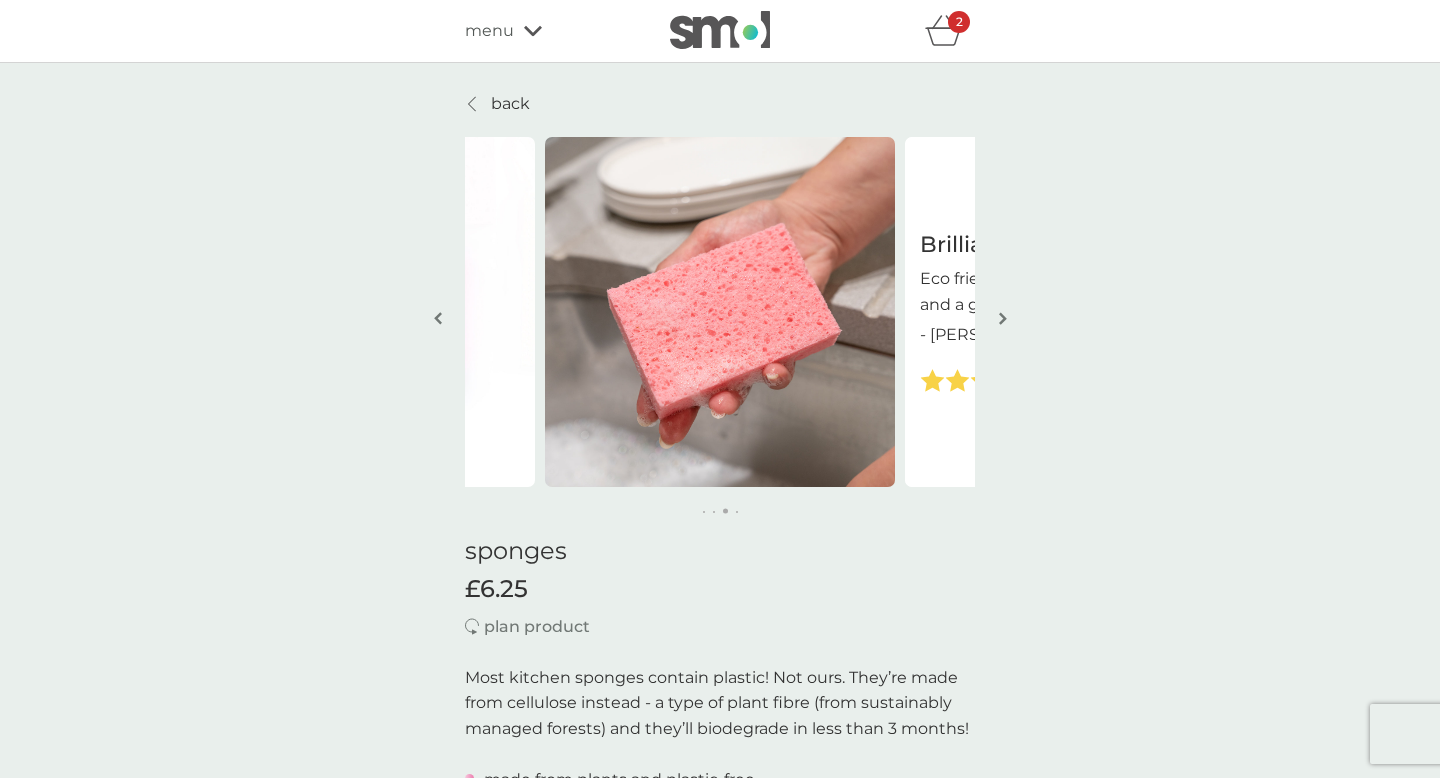 click at bounding box center (1003, 318) 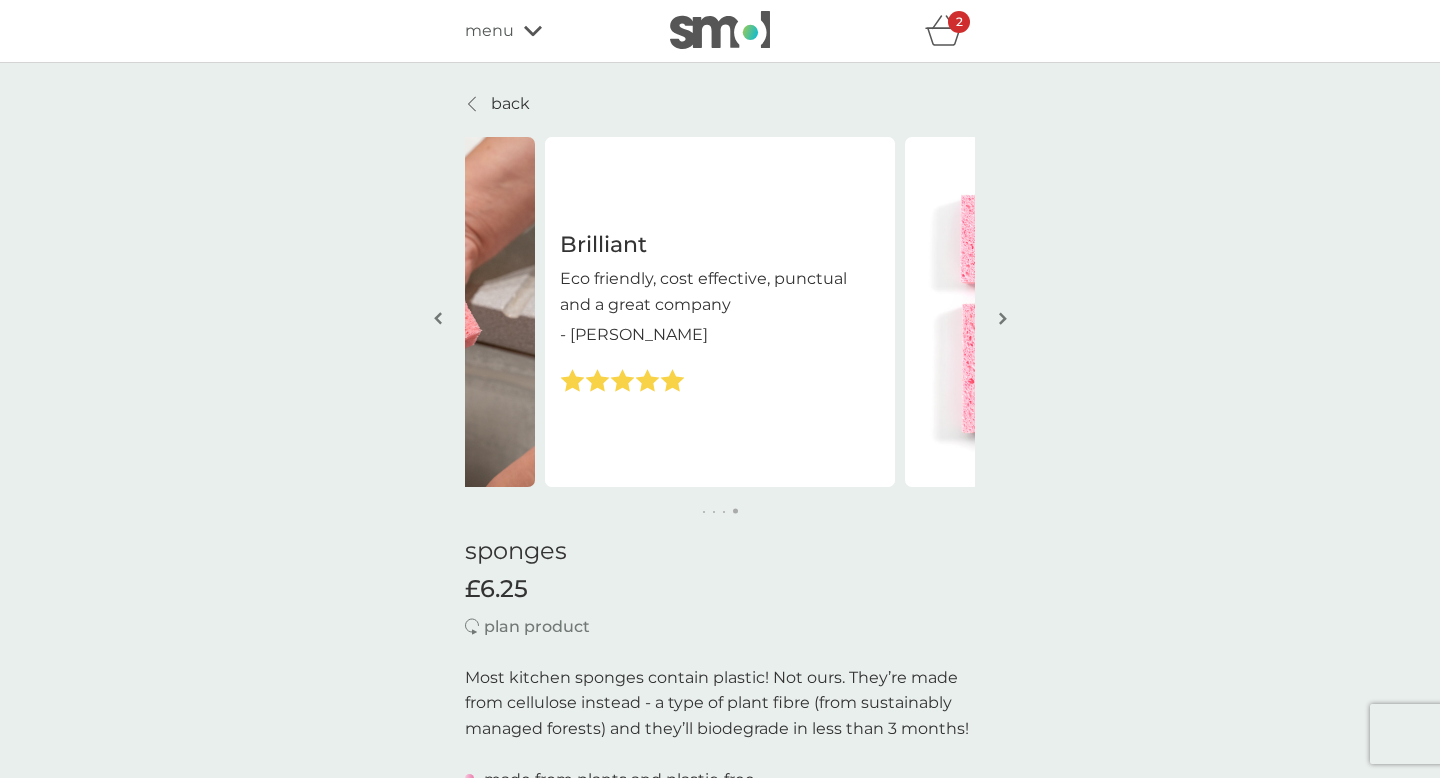 click at bounding box center [1003, 318] 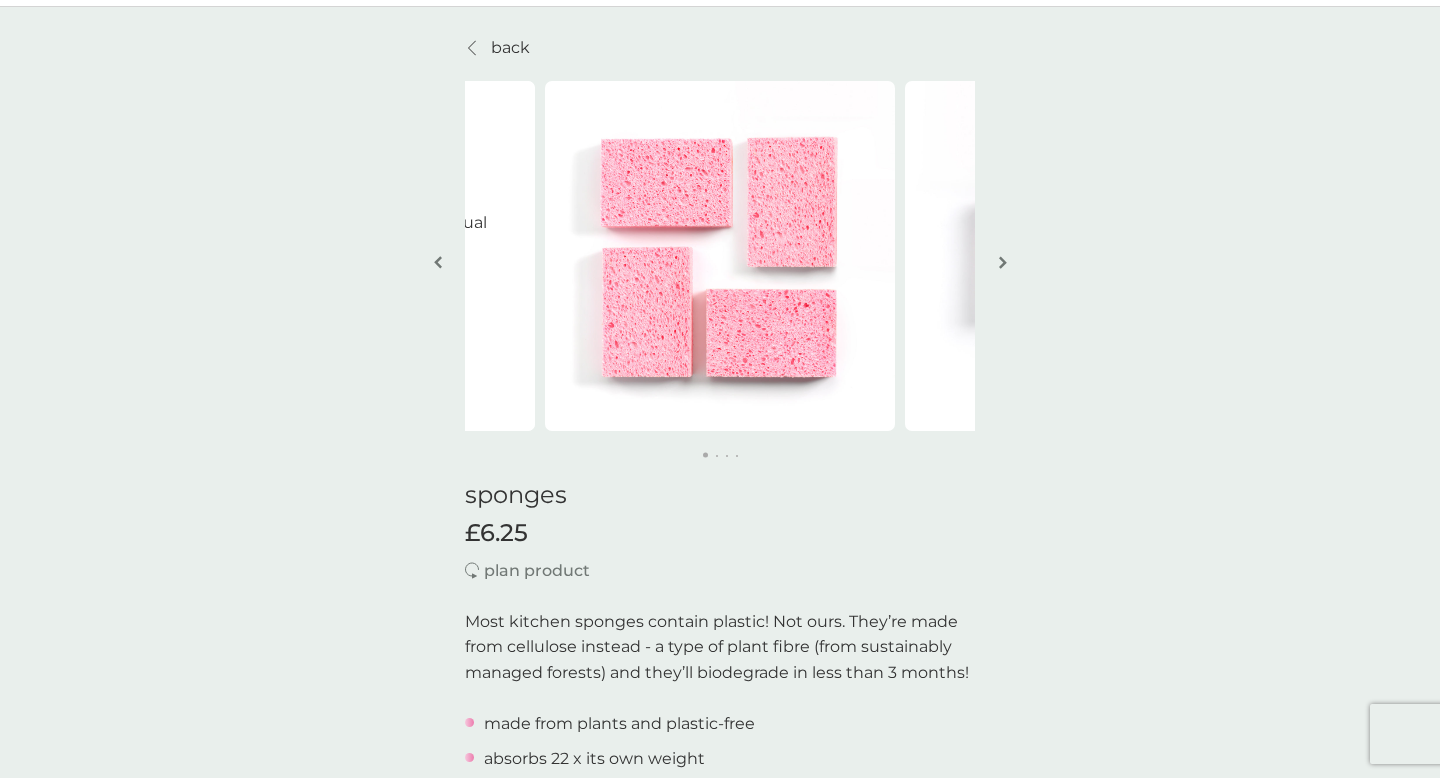 scroll, scrollTop: 0, scrollLeft: 0, axis: both 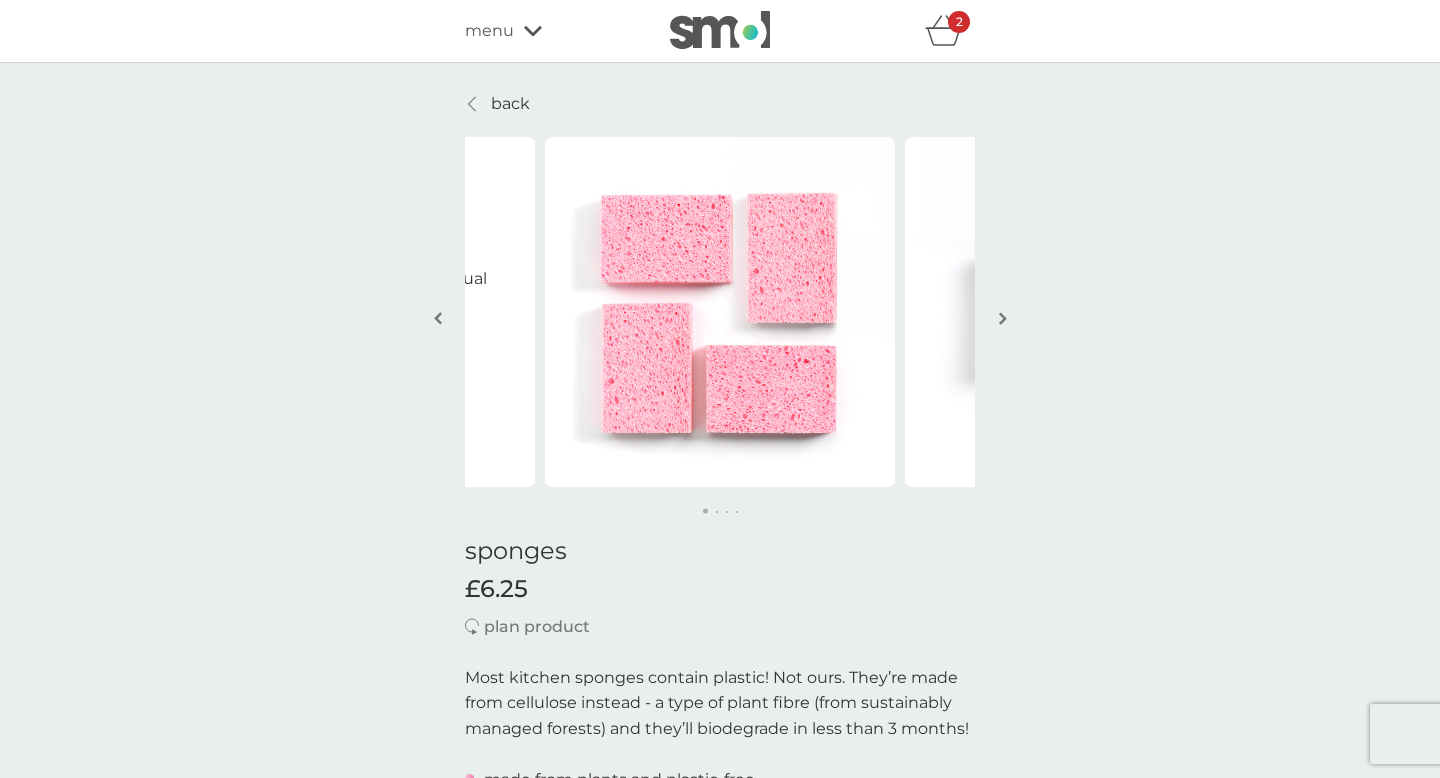 click 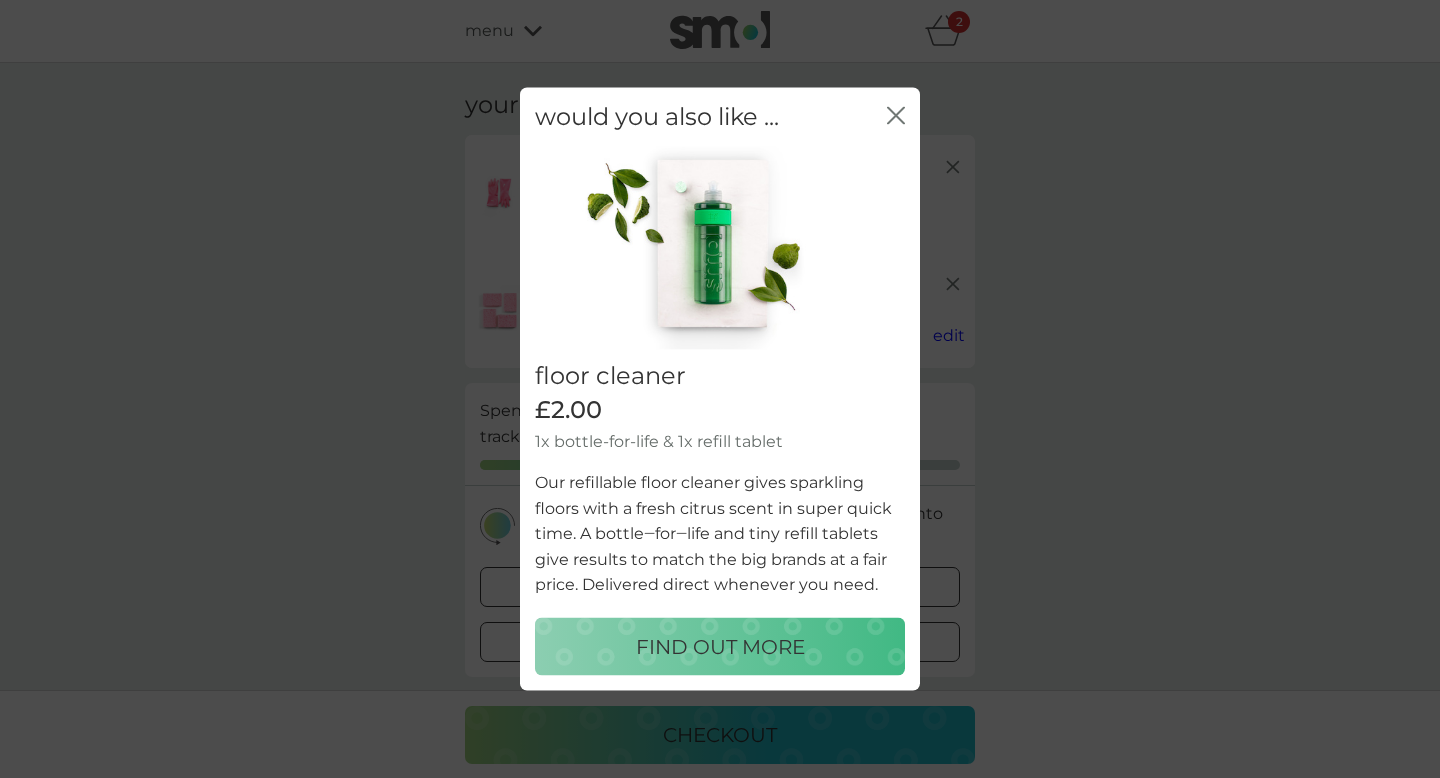click on "close" 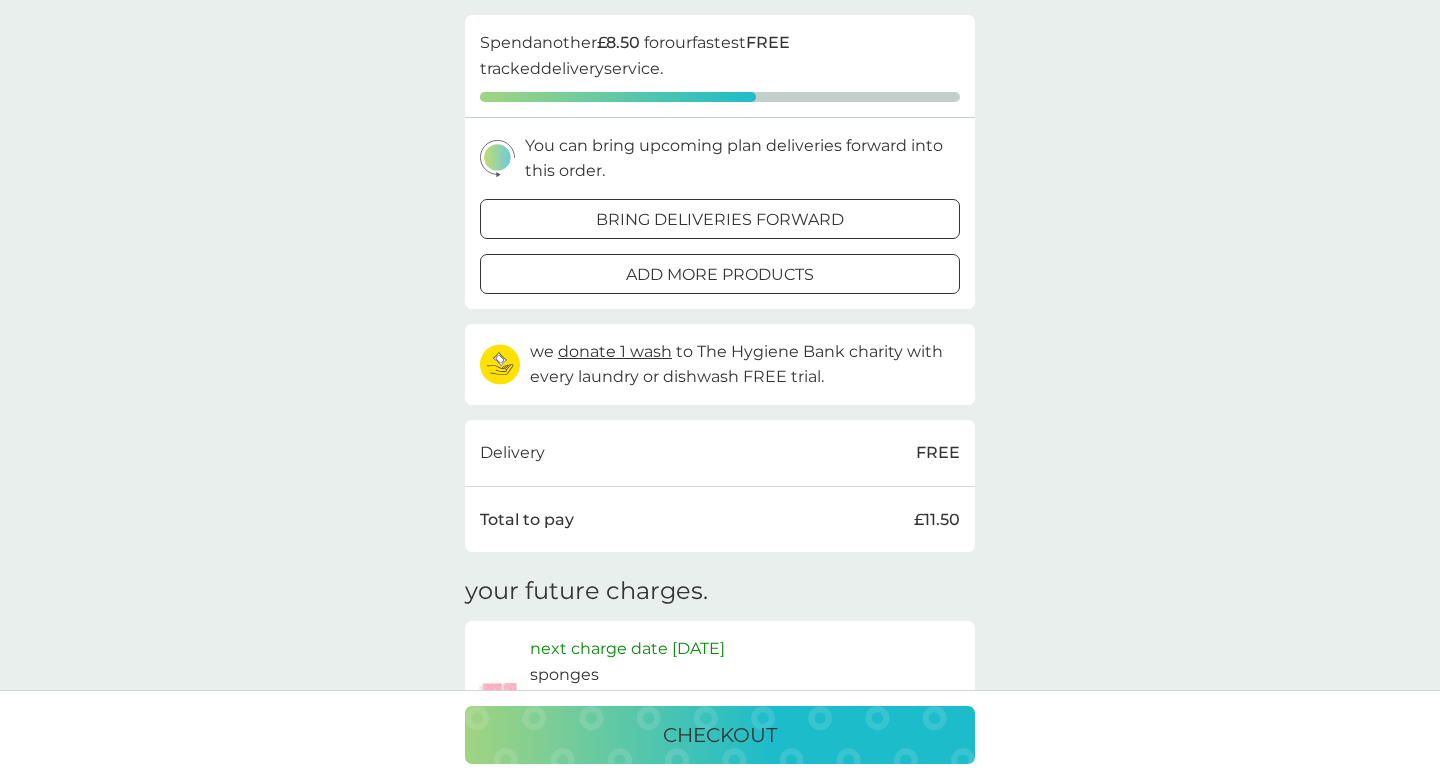 scroll, scrollTop: 371, scrollLeft: 0, axis: vertical 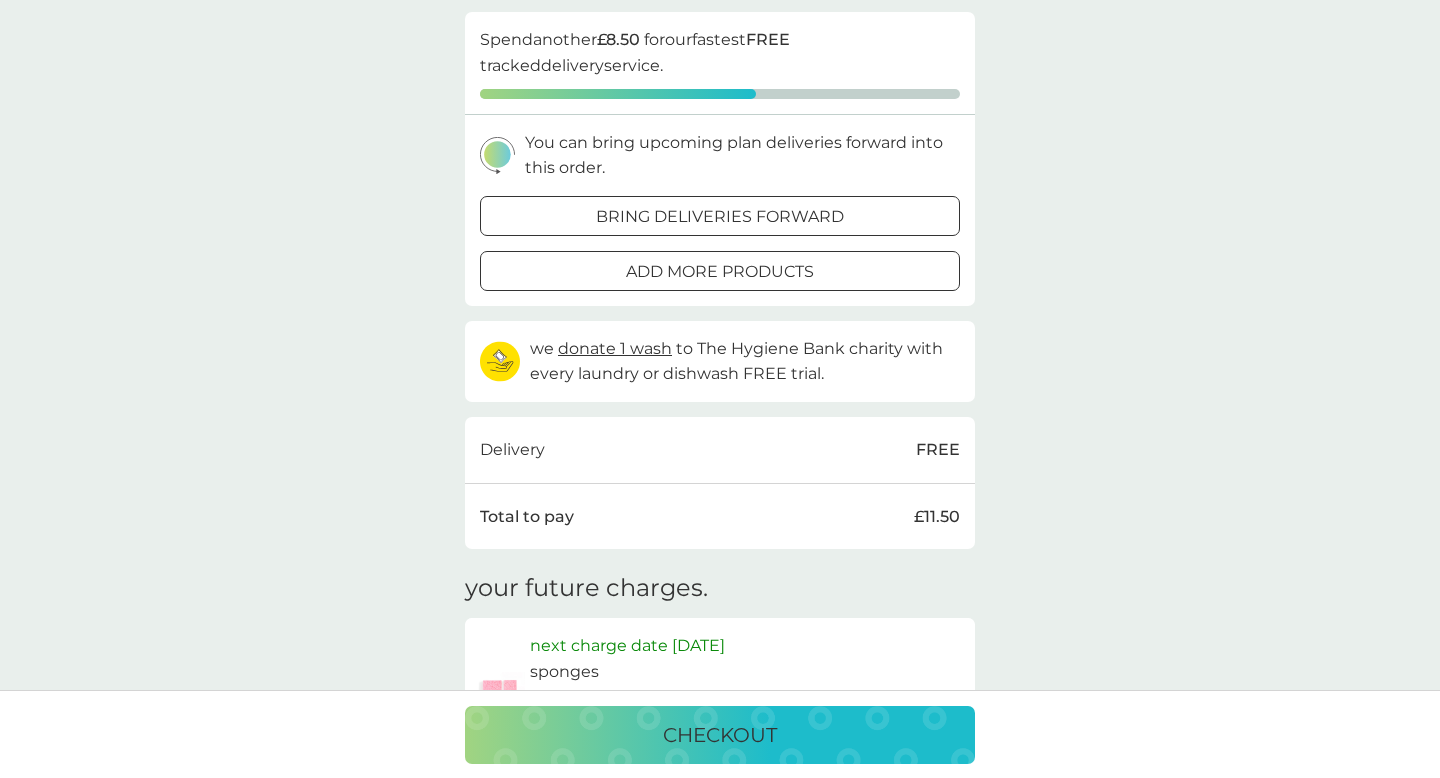 click on "checkout" at bounding box center (720, 735) 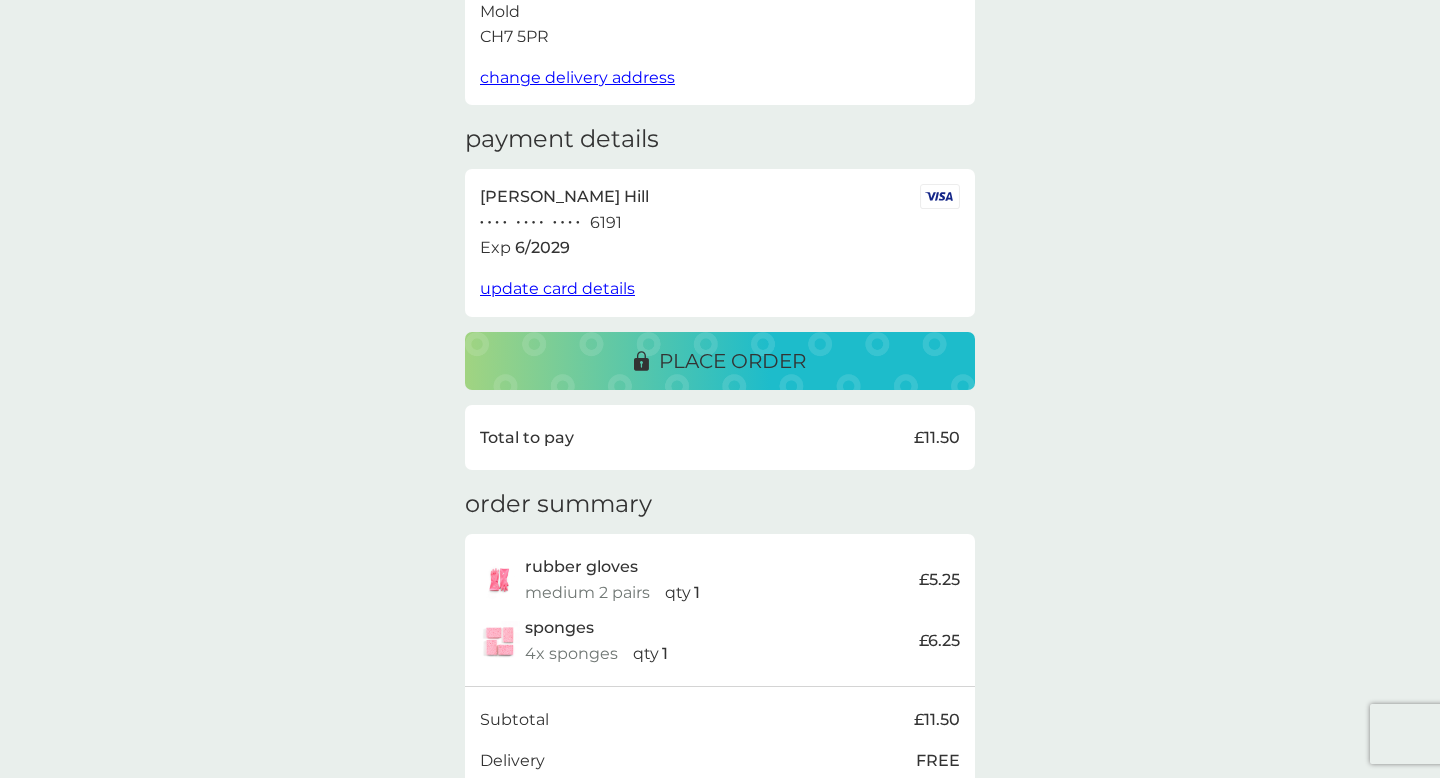 scroll, scrollTop: 182, scrollLeft: 0, axis: vertical 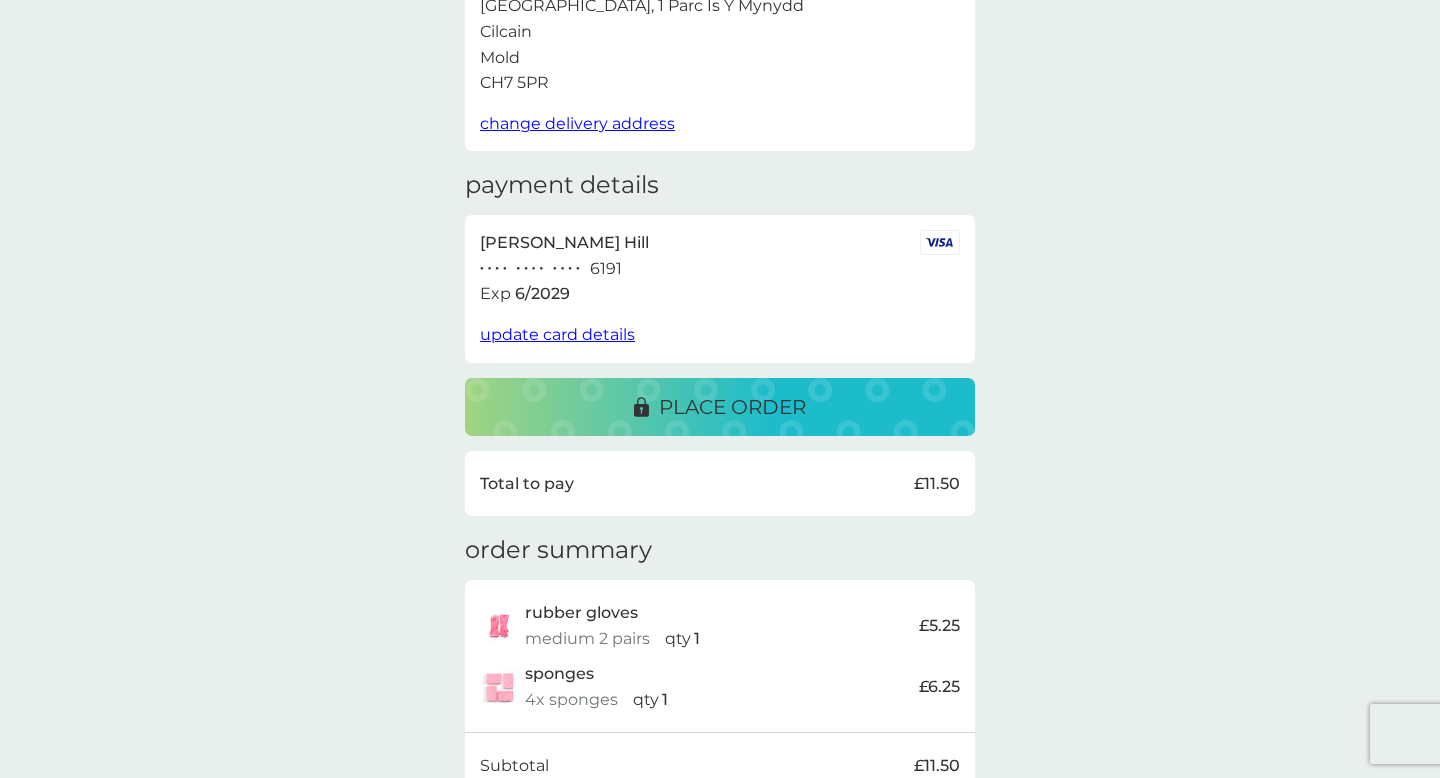 click on "place order" at bounding box center (732, 407) 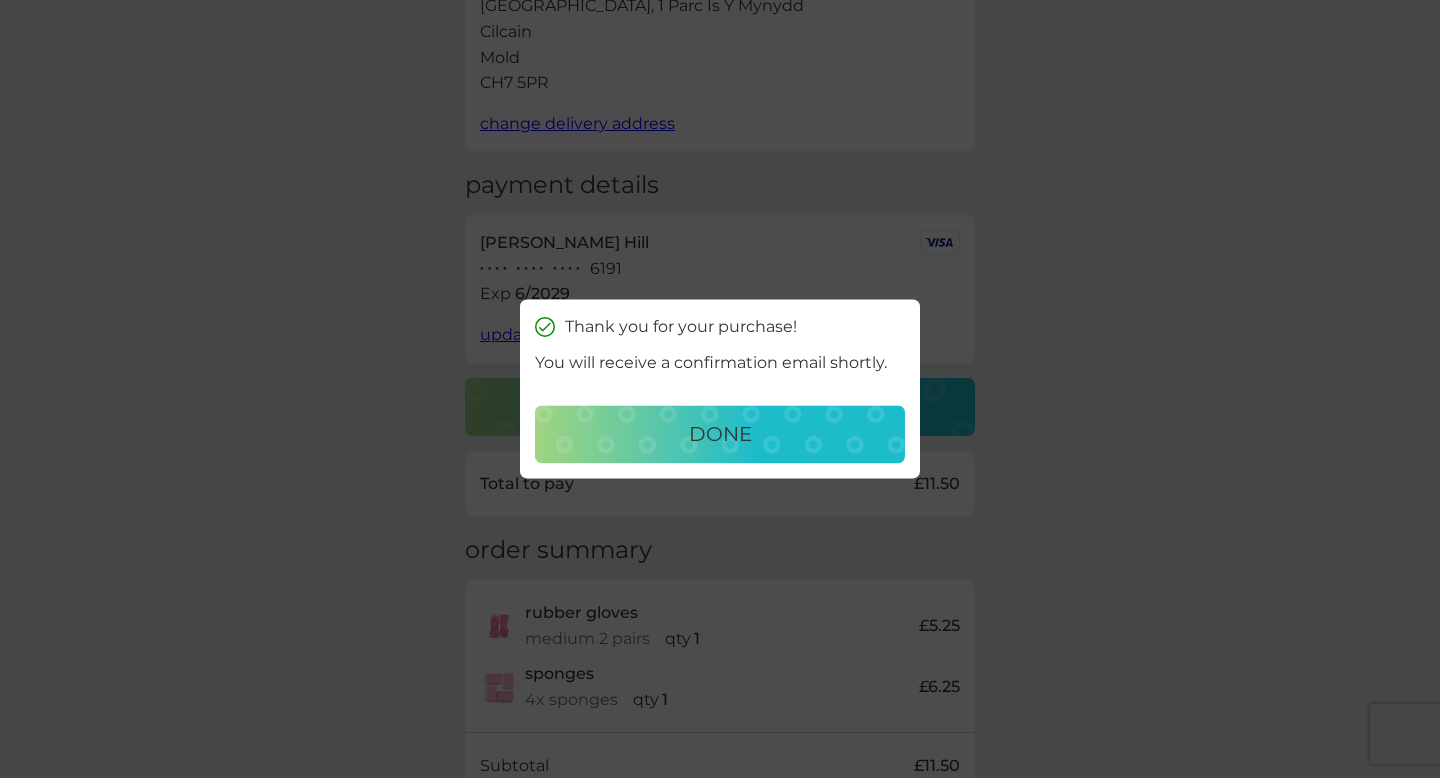 click on "done" at bounding box center (720, 435) 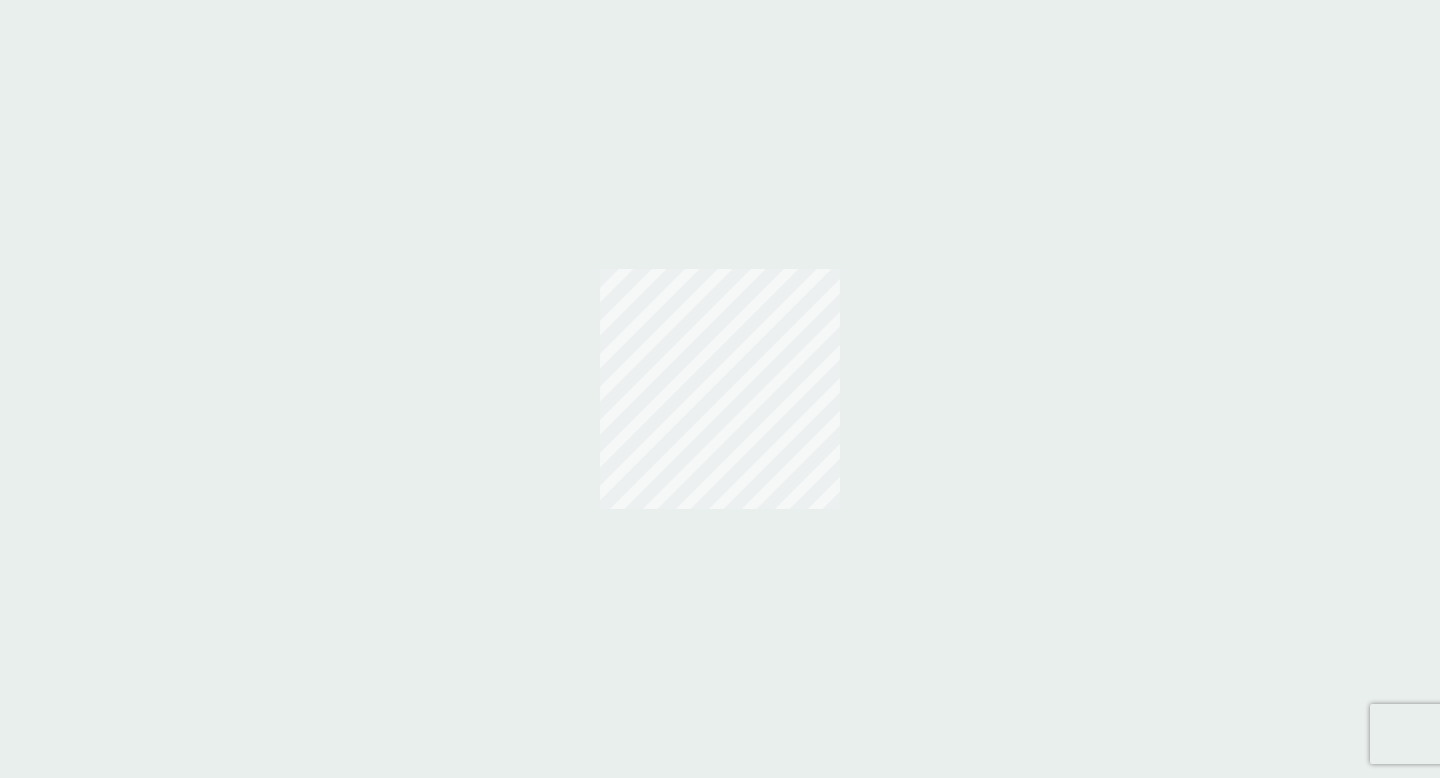 scroll, scrollTop: 0, scrollLeft: 0, axis: both 